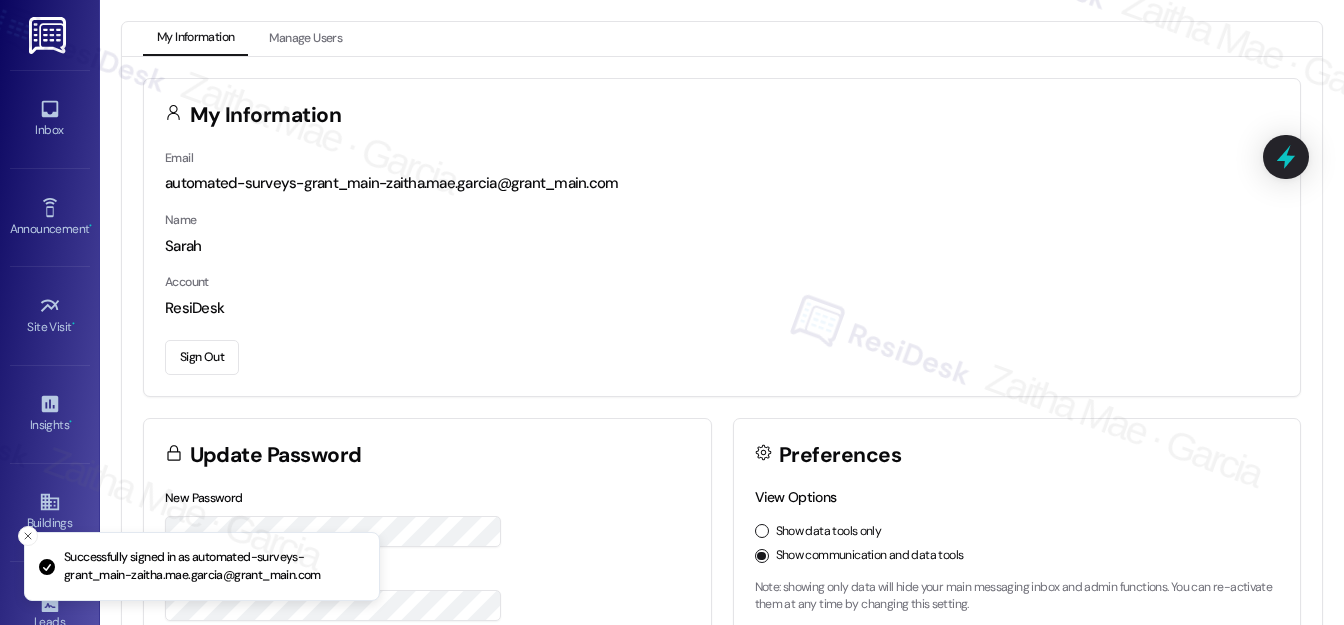 scroll, scrollTop: 0, scrollLeft: 0, axis: both 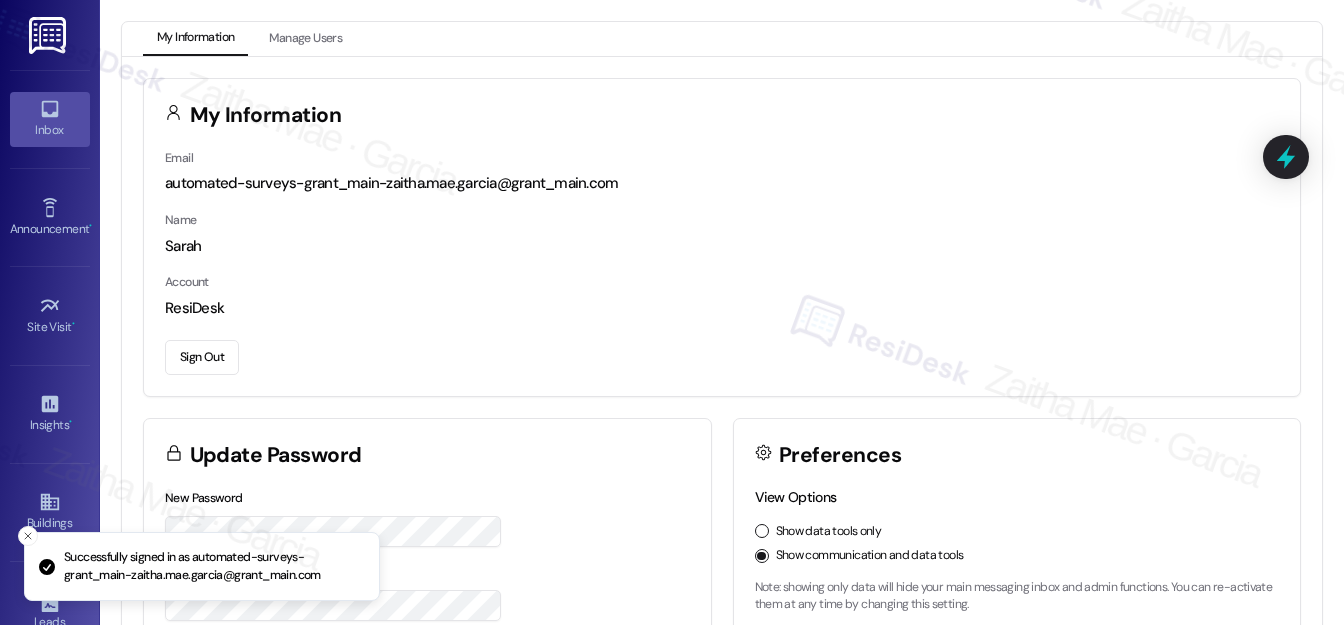 click 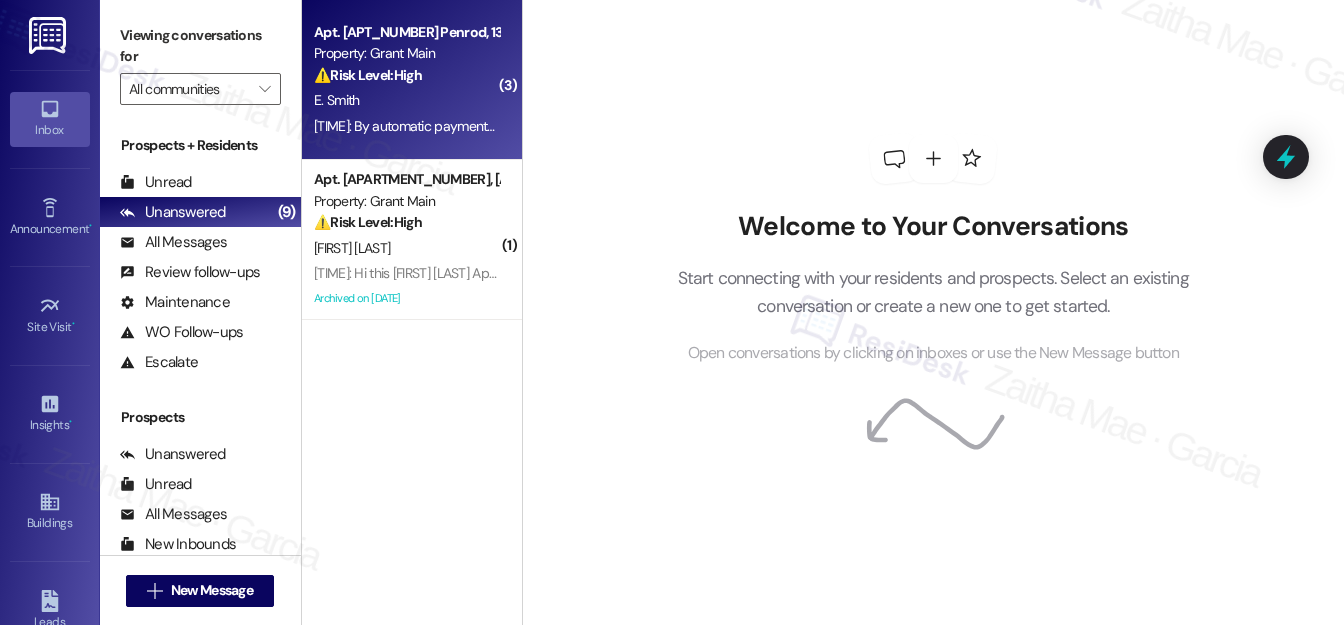 click on "Property: Grant Main" at bounding box center (406, 53) 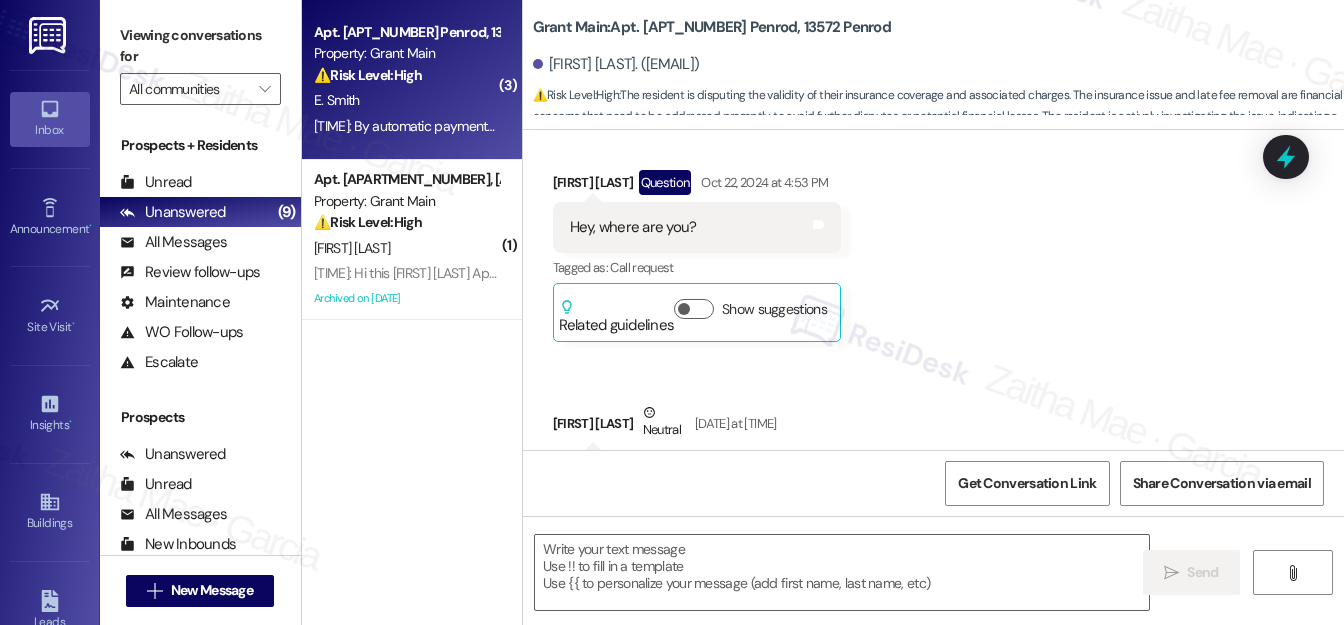 type on "Fetching suggested responses. Please feel free to read through the conversation in the meantime." 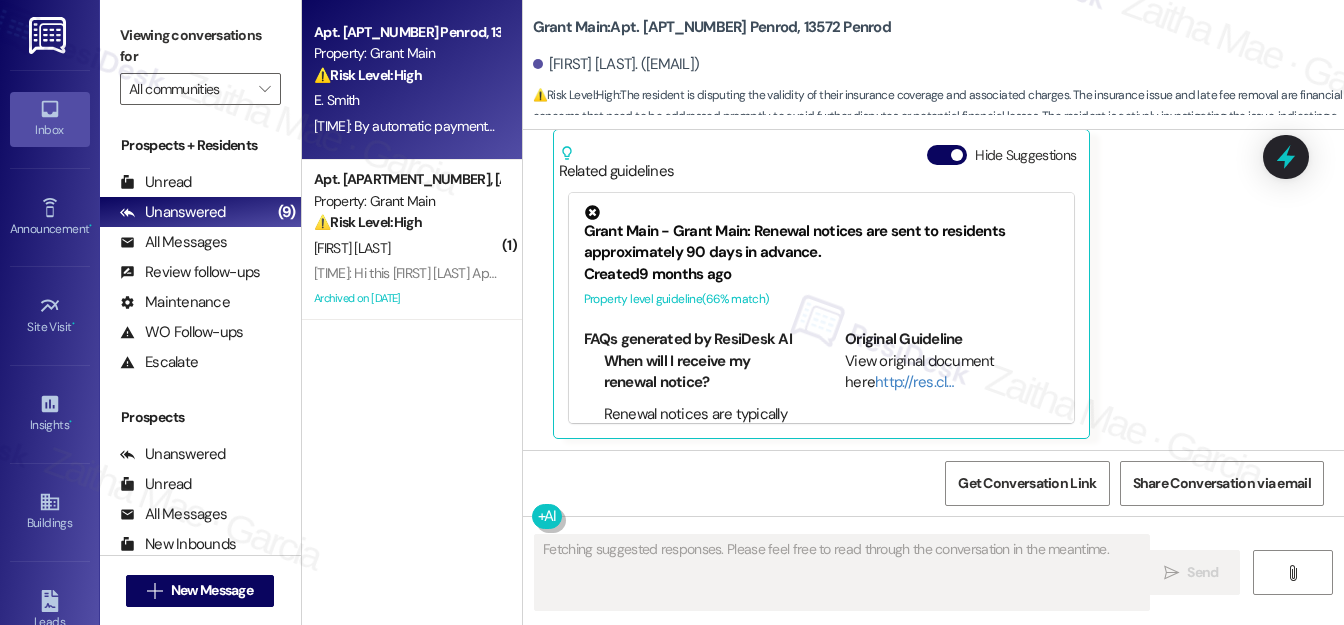 scroll, scrollTop: 8573, scrollLeft: 0, axis: vertical 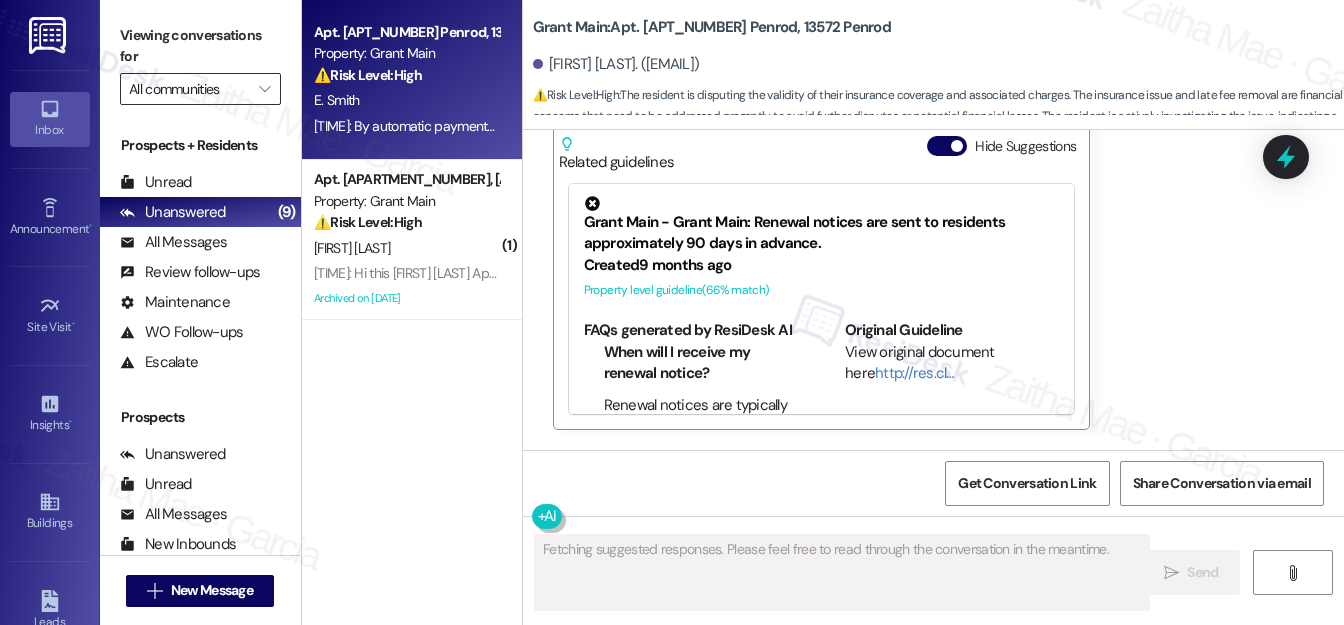 click on "All communities" at bounding box center [189, 89] 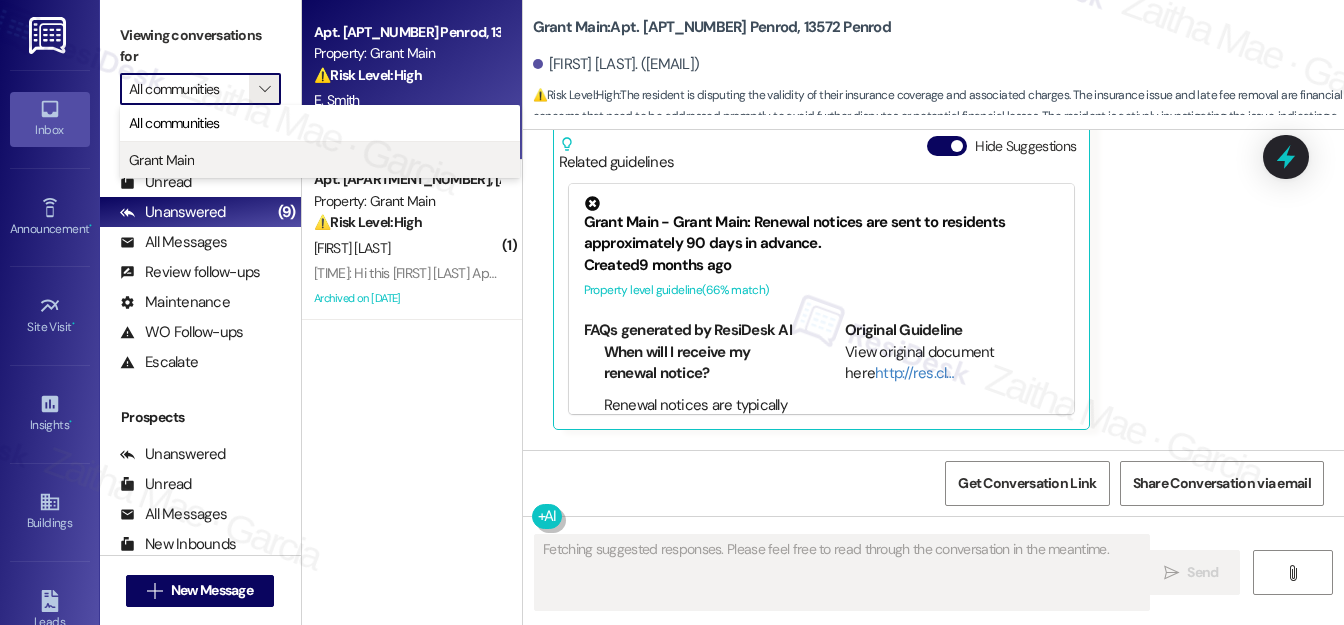 click on "Grant Main" at bounding box center [320, 160] 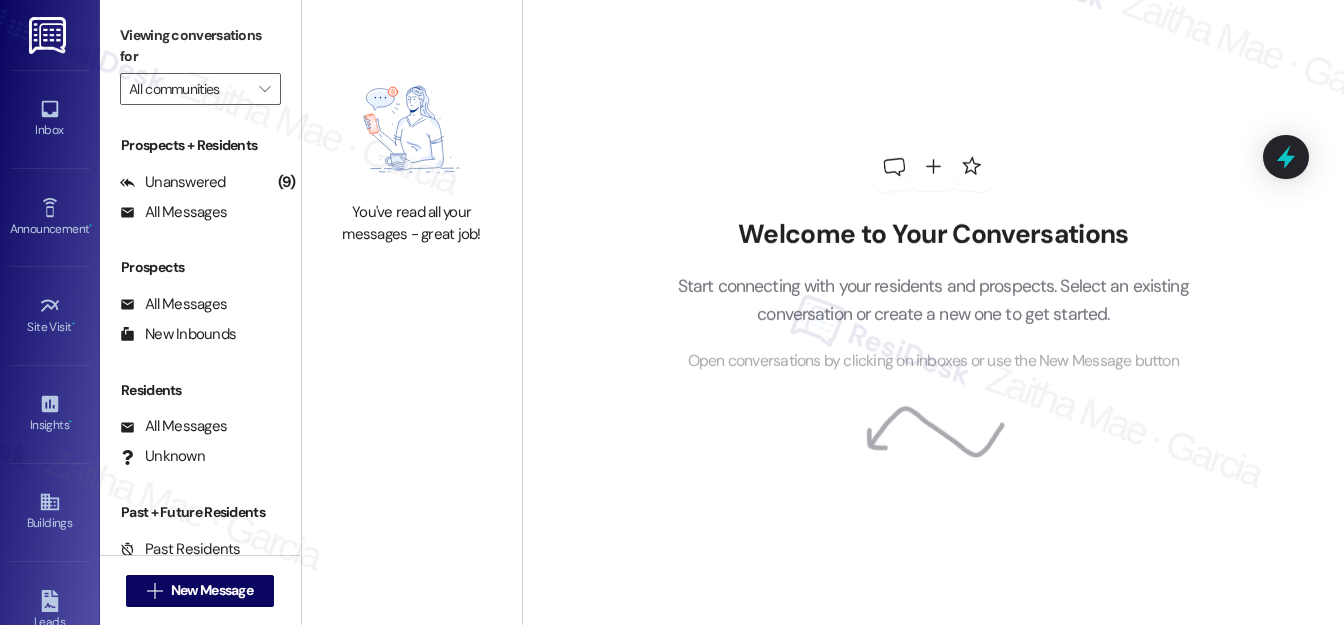 type on "Grant Main" 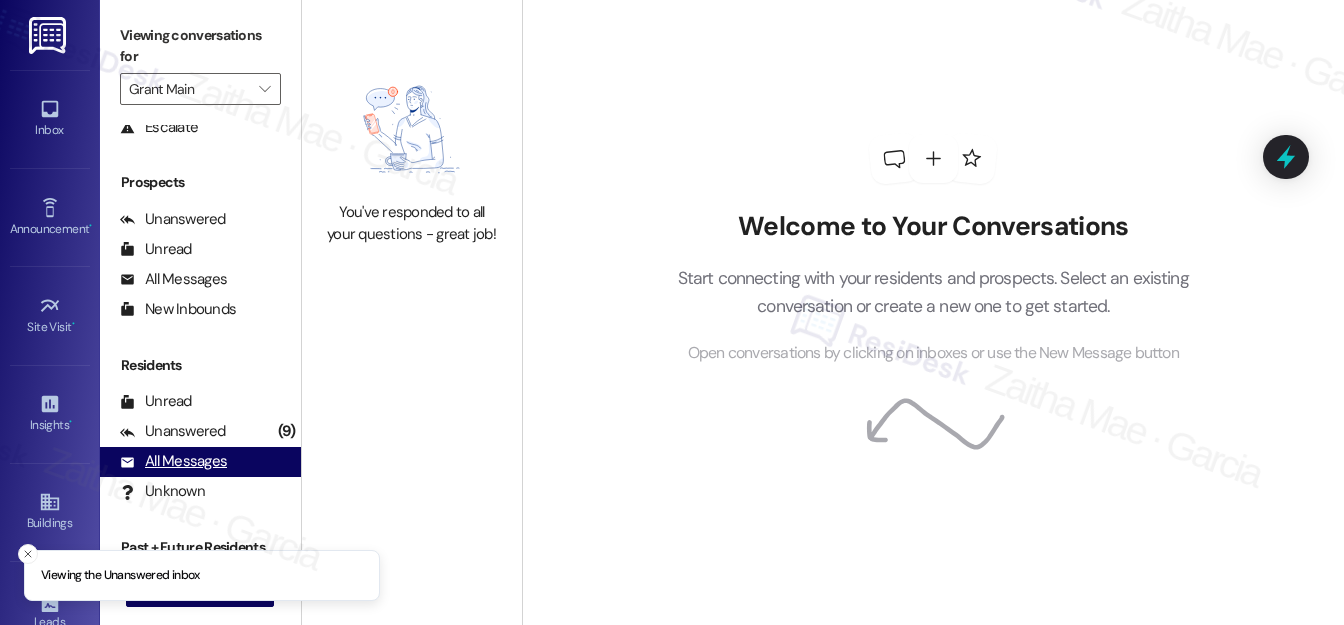 scroll, scrollTop: 269, scrollLeft: 0, axis: vertical 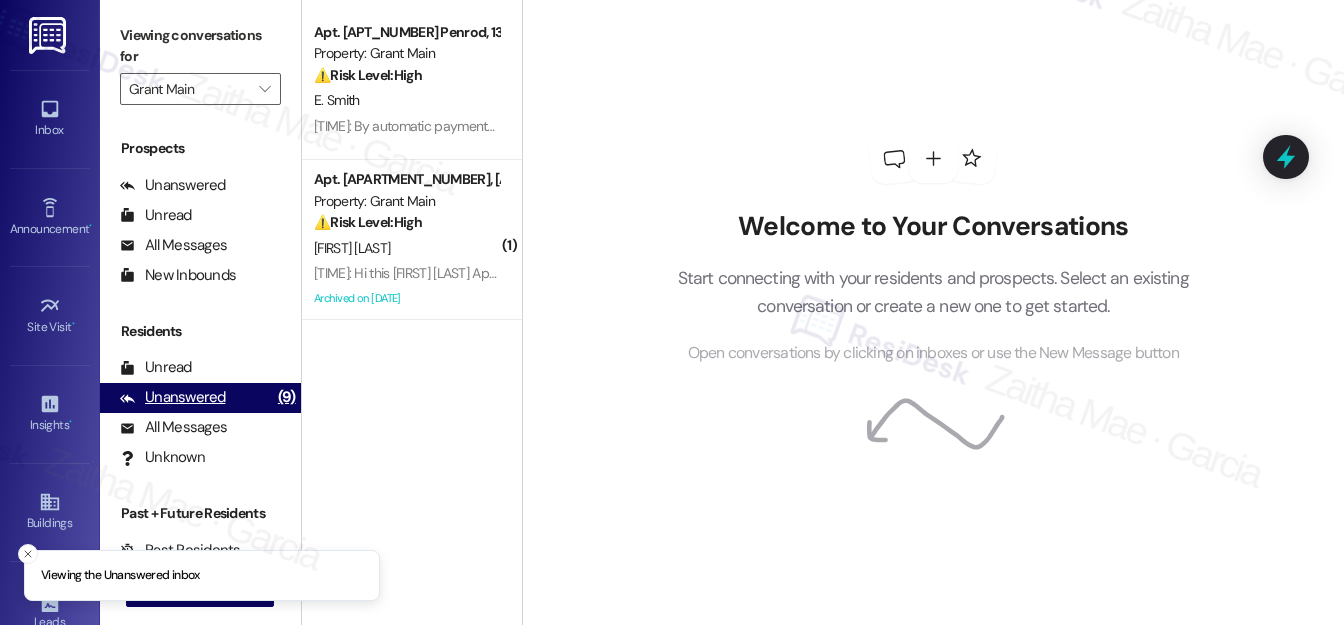click on "Unanswered" at bounding box center [173, 397] 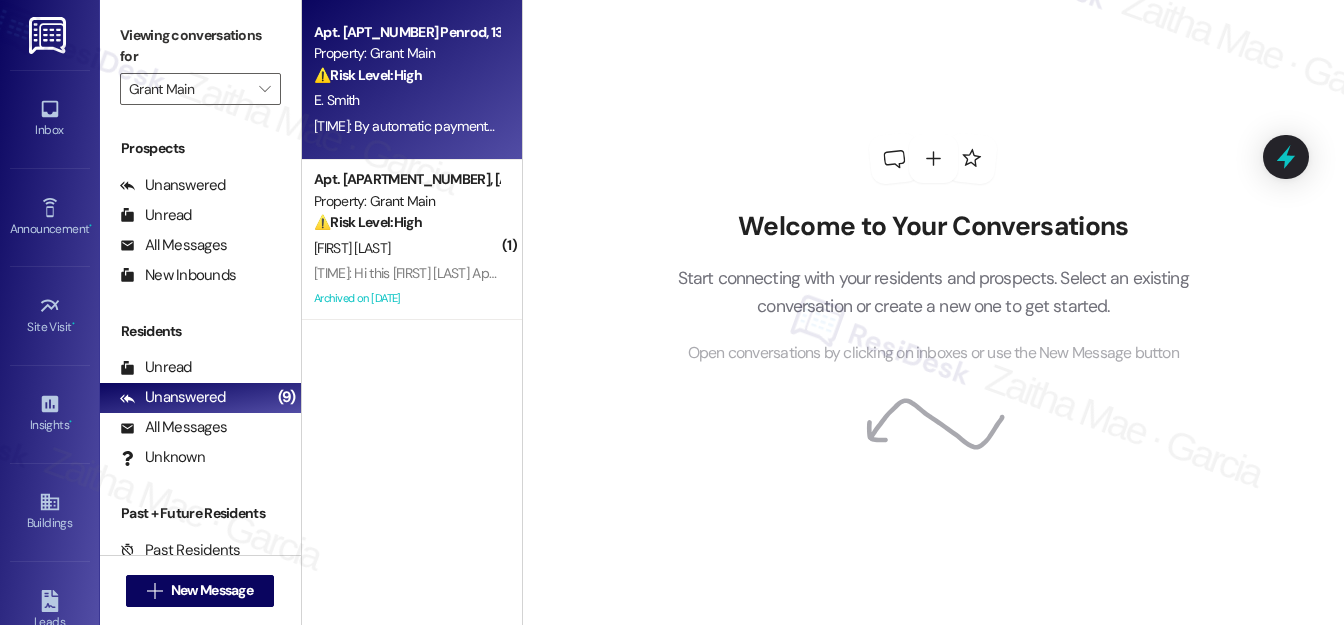 click on "E. Smith" at bounding box center (406, 100) 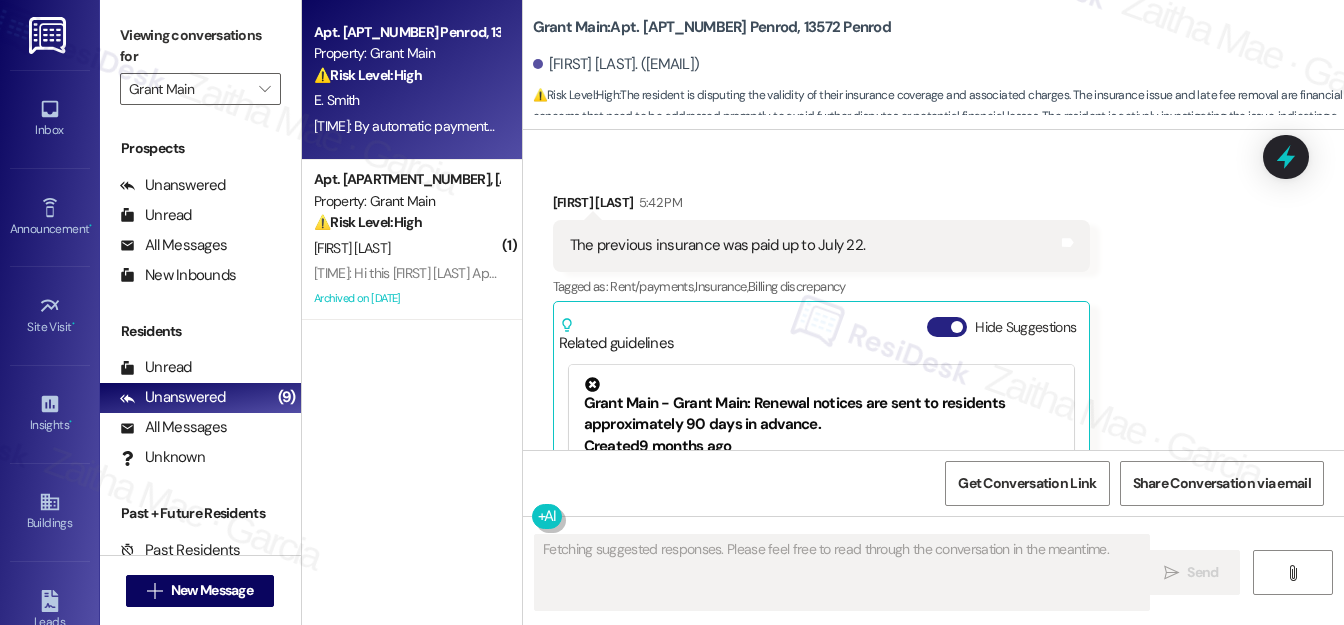 click on "Hide Suggestions" at bounding box center [947, 327] 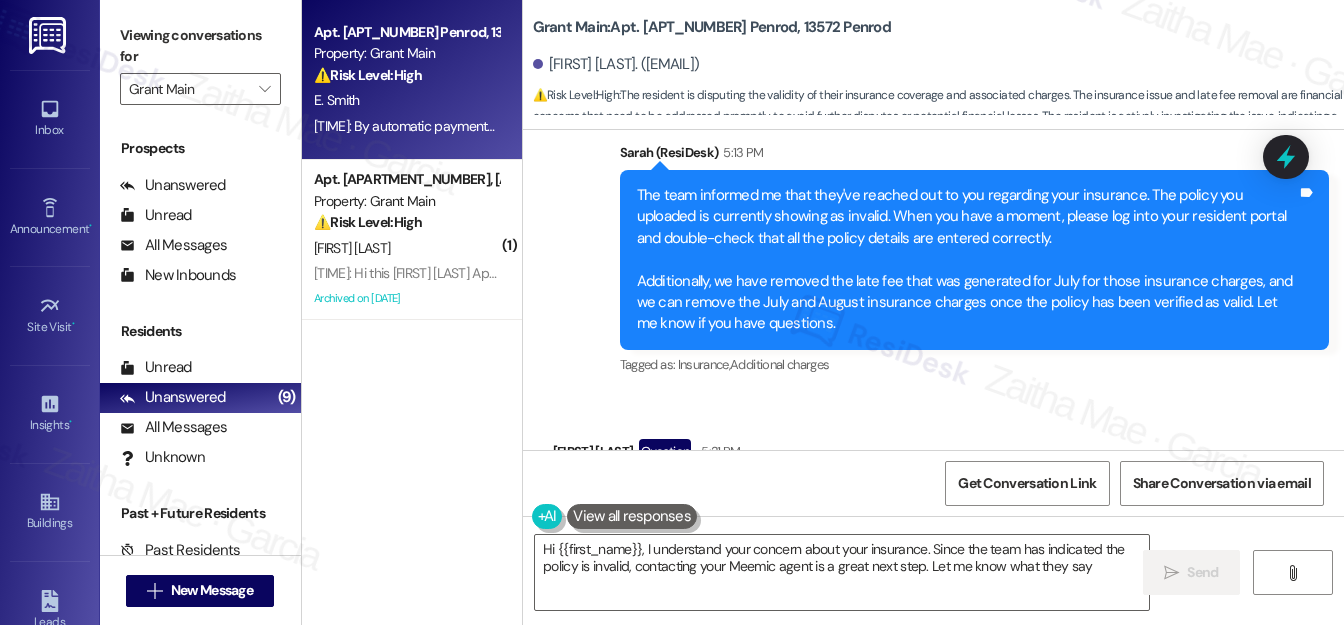 type on "Hi [FIRST_NAME], I understand your concern about your insurance. Since the team has indicated the policy is invalid, contacting your [NAME] agent is a great next step. Let me know what they say!" 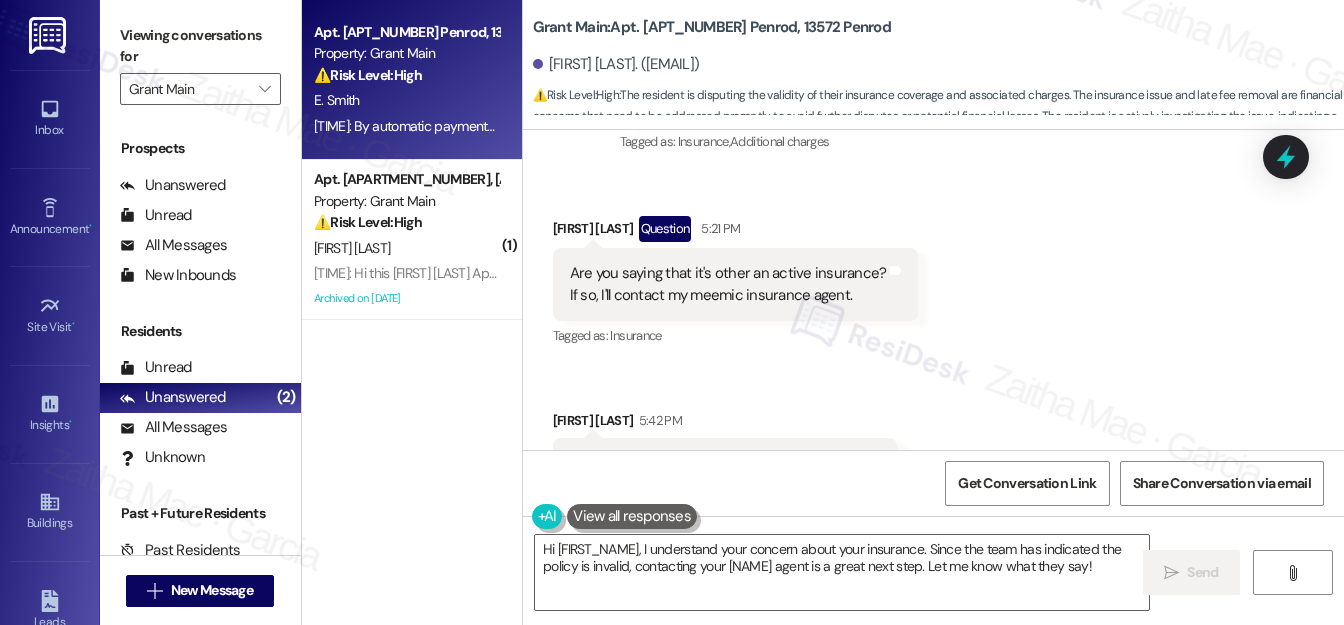 scroll, scrollTop: 8052, scrollLeft: 0, axis: vertical 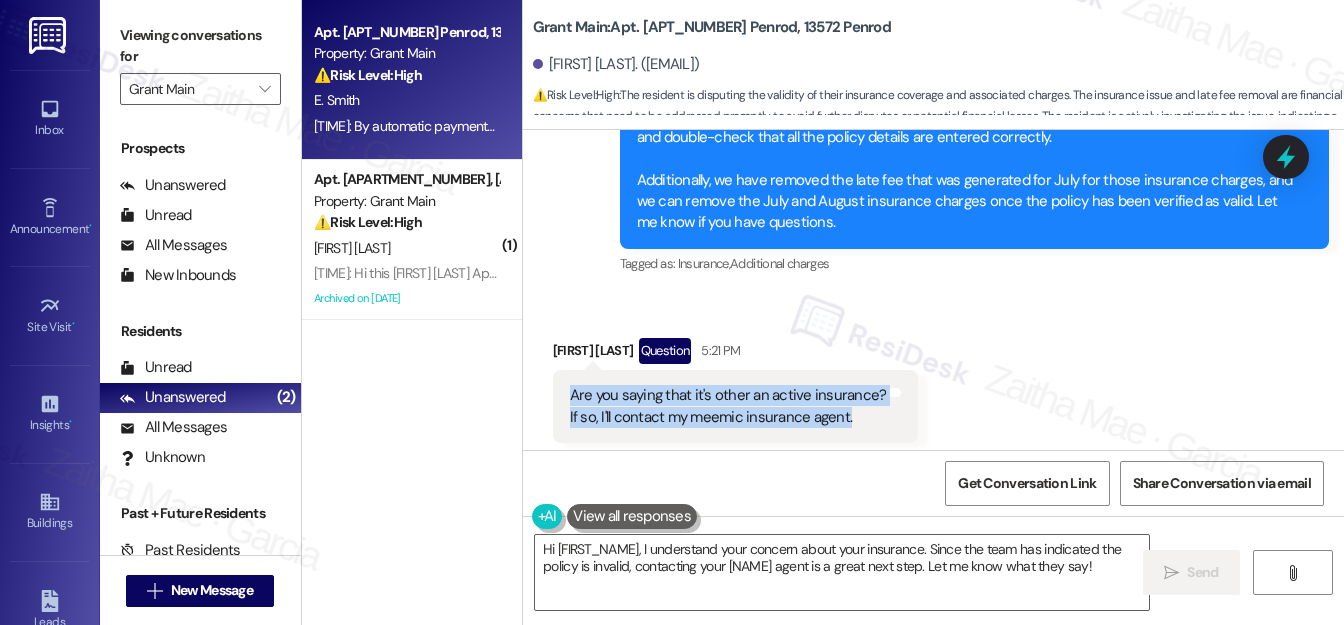 drag, startPoint x: 557, startPoint y: 258, endPoint x: 869, endPoint y: 286, distance: 313.25388 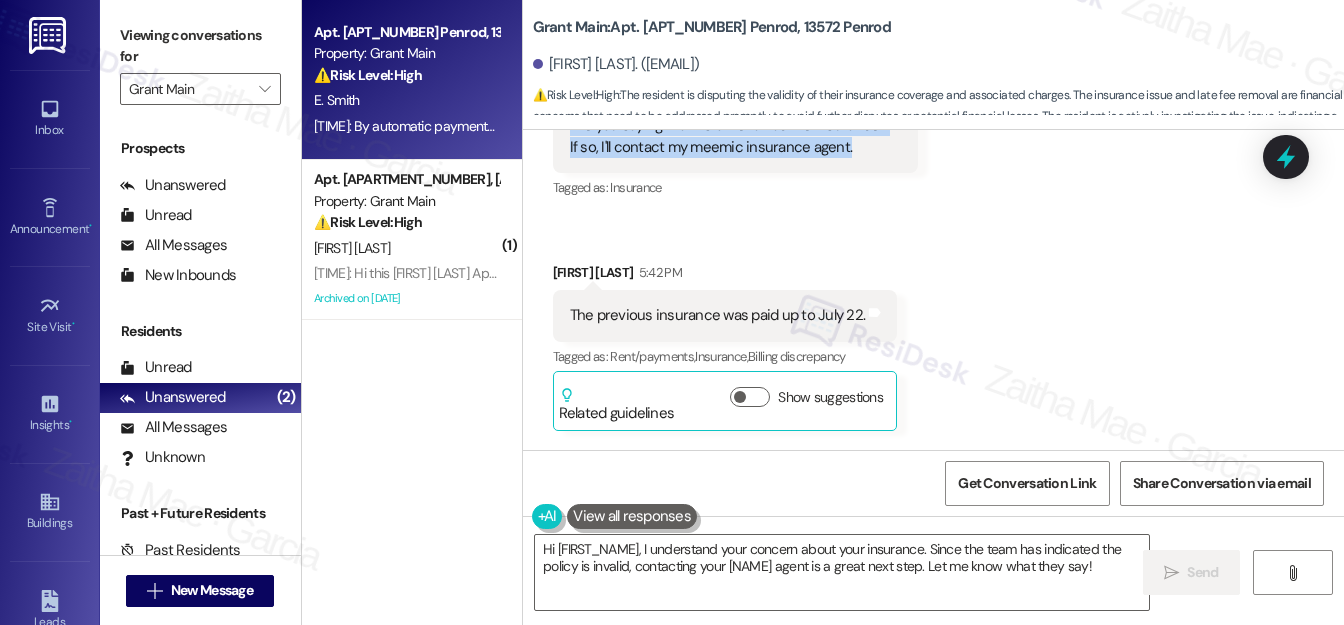 scroll, scrollTop: 8324, scrollLeft: 0, axis: vertical 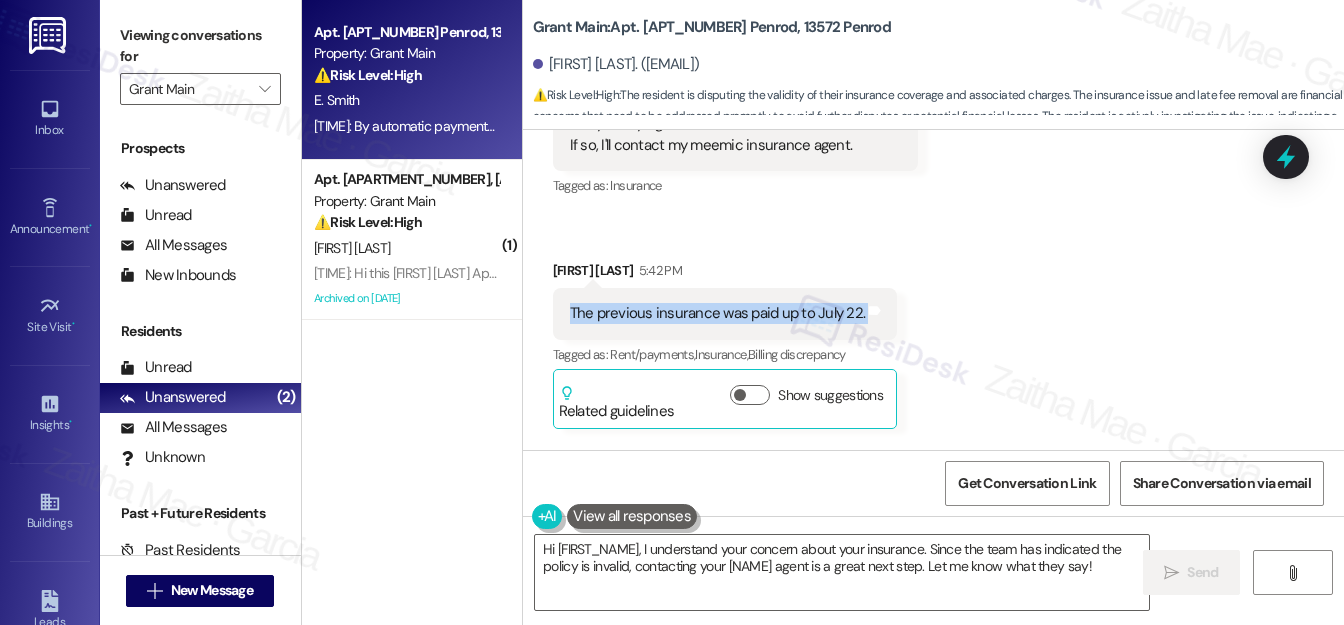 drag, startPoint x: 562, startPoint y: 181, endPoint x: 901, endPoint y: 188, distance: 339.07227 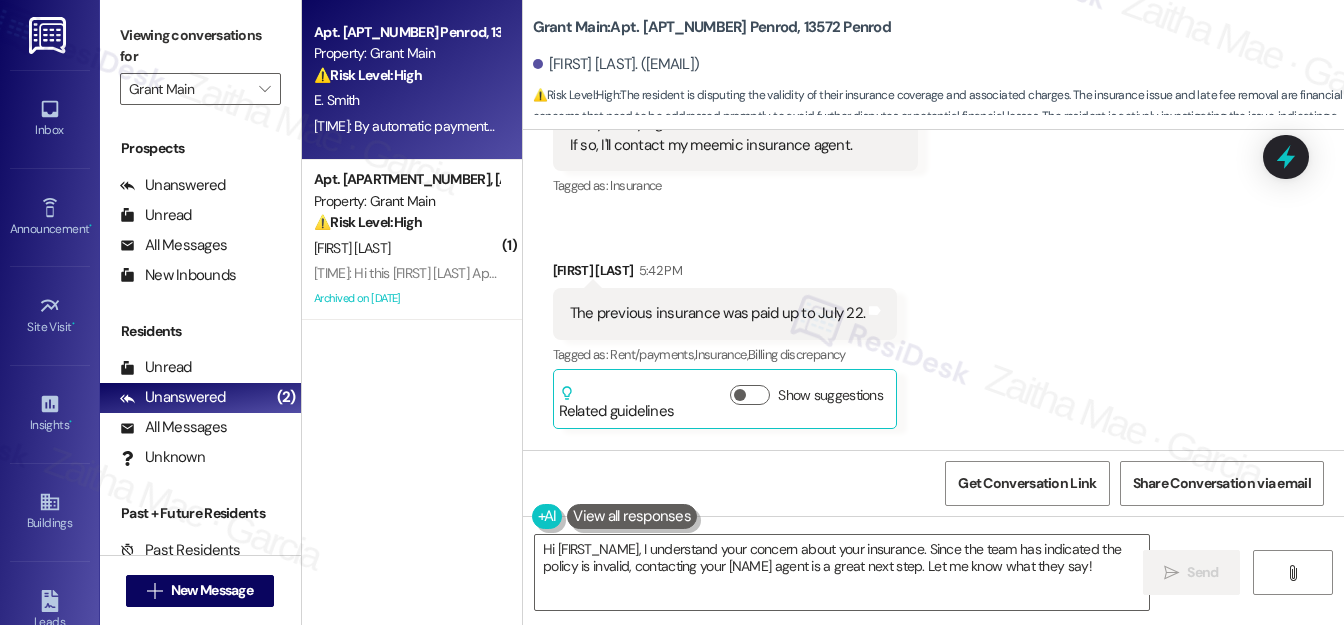 drag, startPoint x: 570, startPoint y: 378, endPoint x: 802, endPoint y: 375, distance: 232.0194 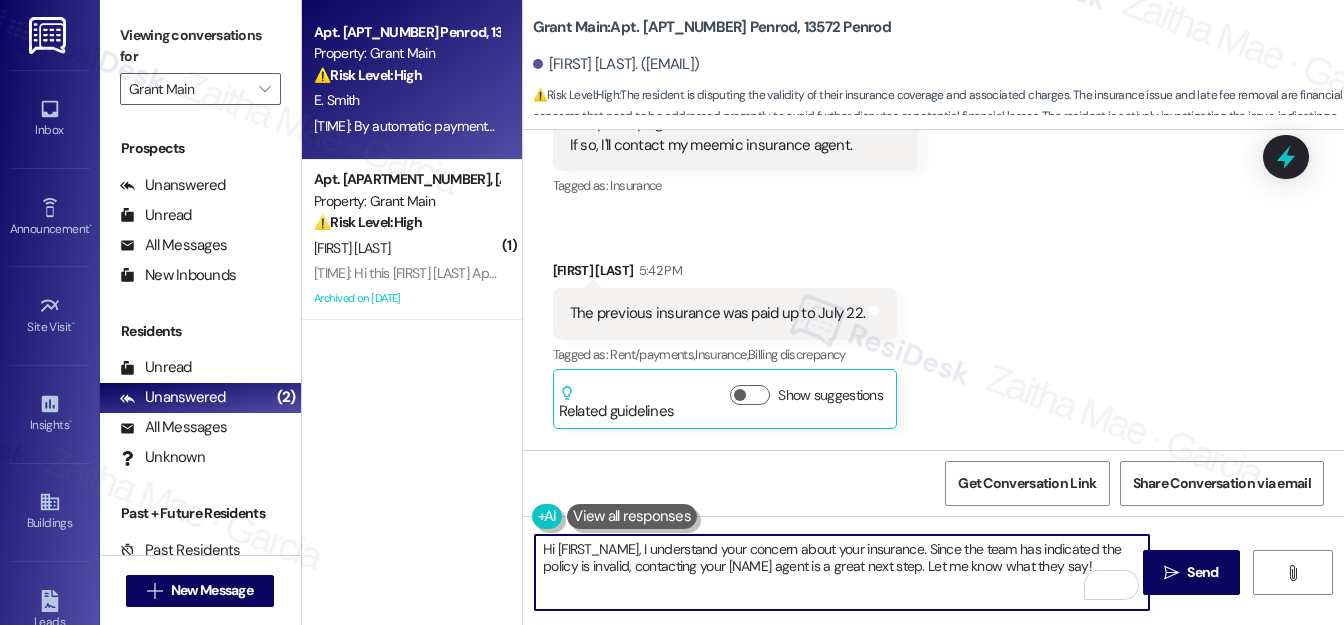 drag, startPoint x: 565, startPoint y: 548, endPoint x: 1098, endPoint y: 562, distance: 533.18384 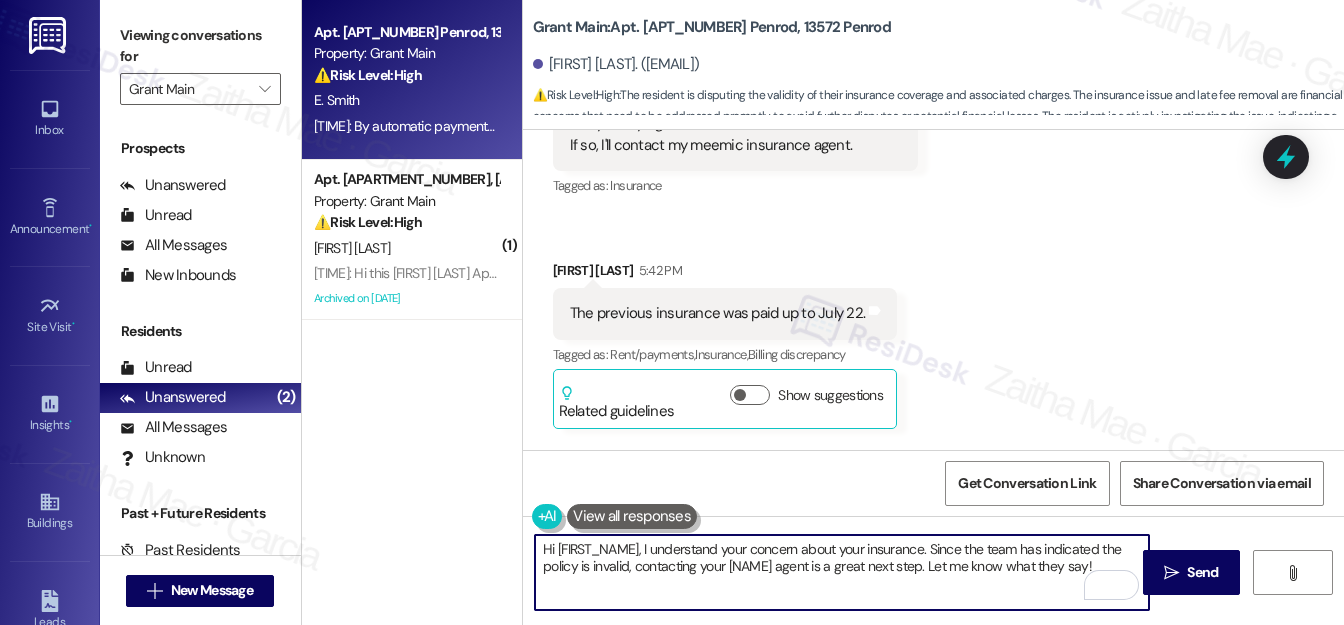click on "Hi [FIRST_NAME], I understand your concern about your insurance. Since the team has indicated the policy is invalid, contacting your [NAME] agent is a great next step. Let me know what they say!" at bounding box center [842, 572] 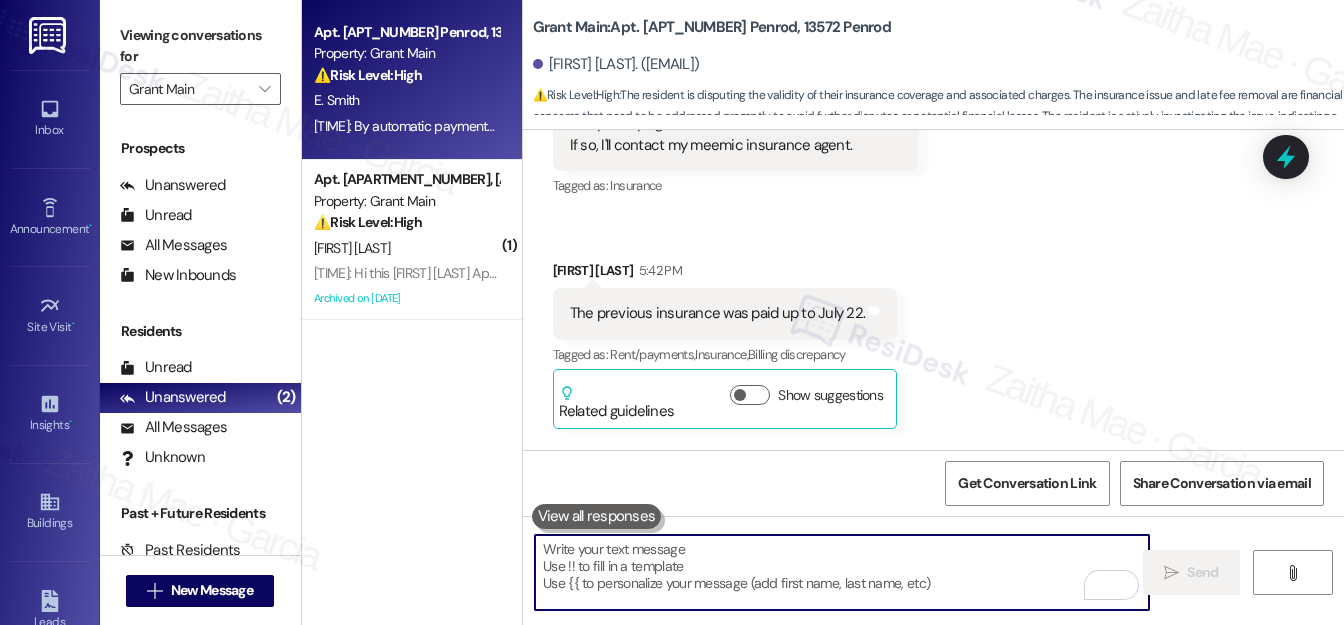 paste on "thanks for following up. According to the team, the policy you uploaded is currently showing as invalid in the system. They’ve asked that you log into your portal and verify that all the policy details were entered correctly." 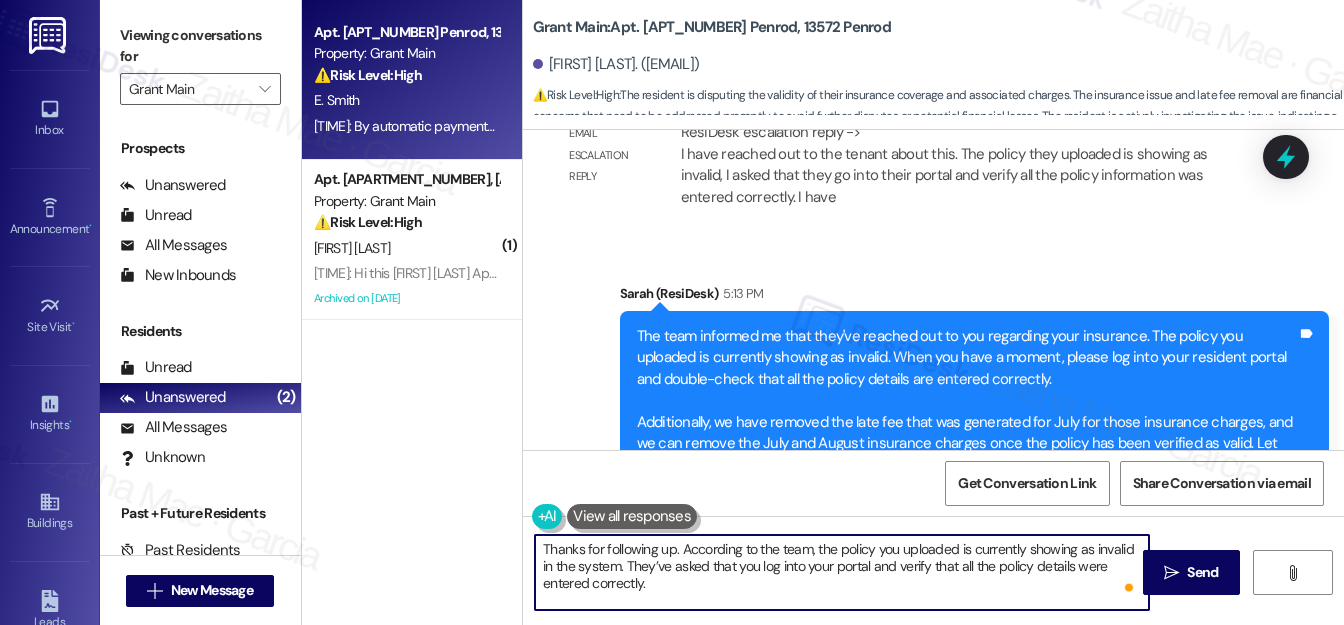 scroll, scrollTop: 7778, scrollLeft: 0, axis: vertical 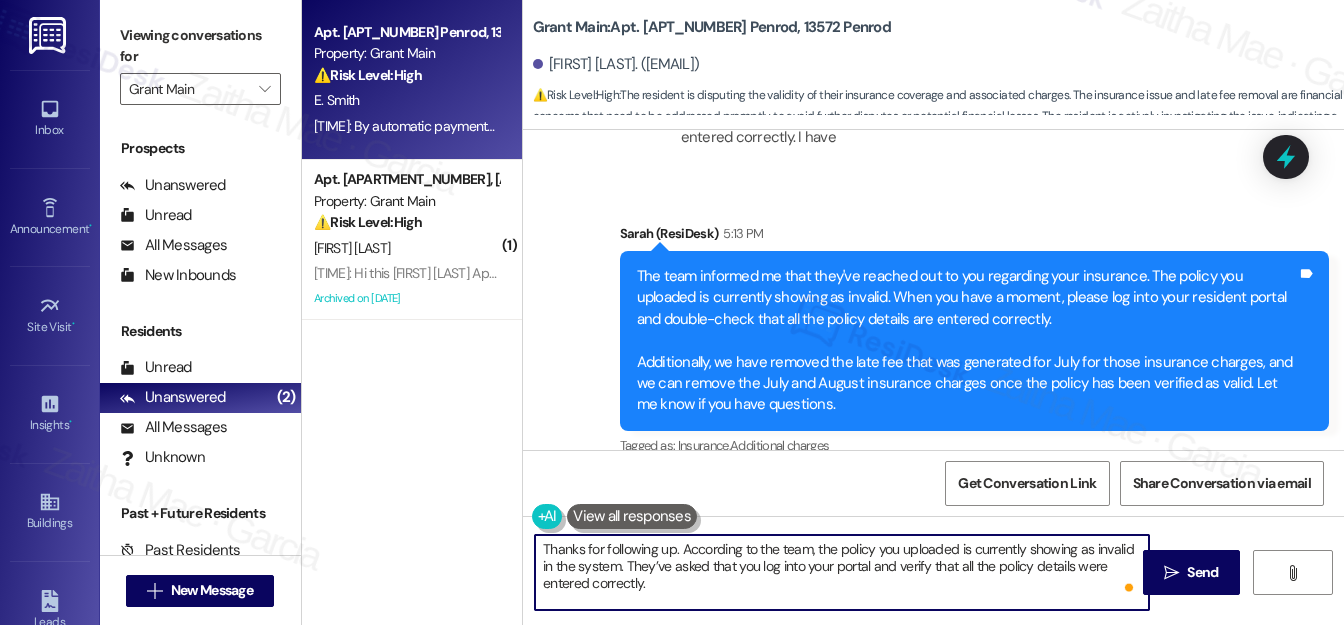 click on "Thanks for following up. According to the team, the policy you uploaded is currently showing as invalid in the system. They’ve asked that you log into your portal and verify that all the policy details were entered correctly." at bounding box center [842, 572] 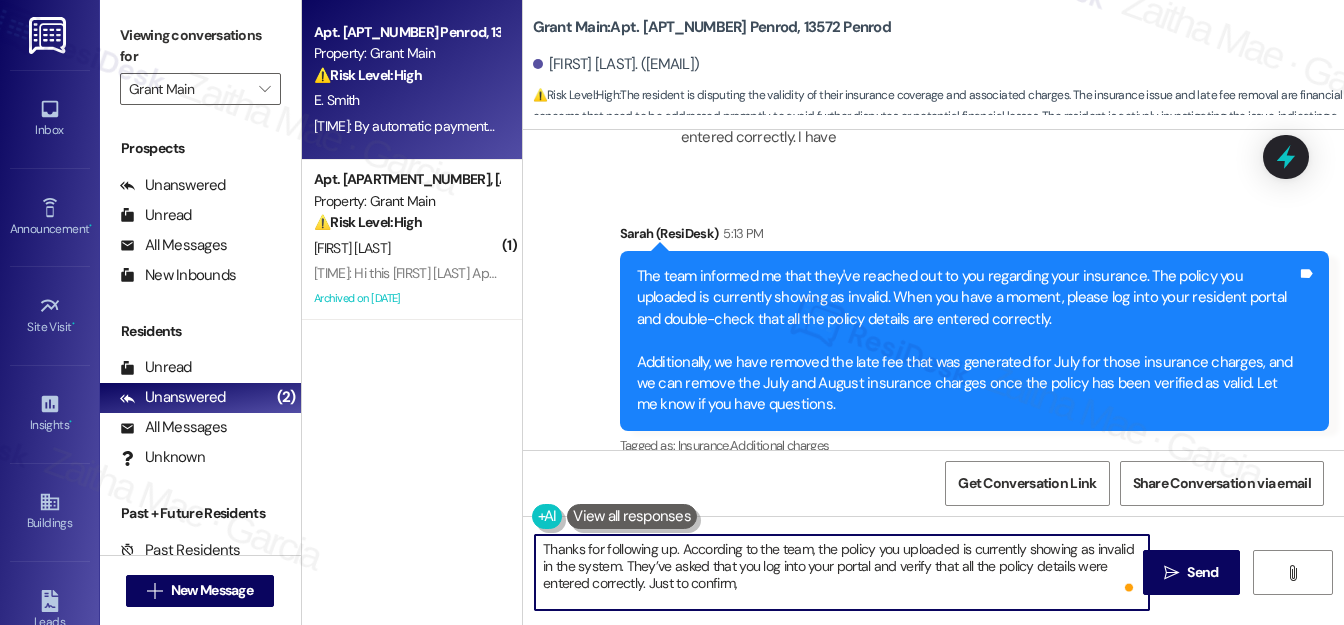 paste on "have you heard directly from the site team yet regarding your insurance policy?" 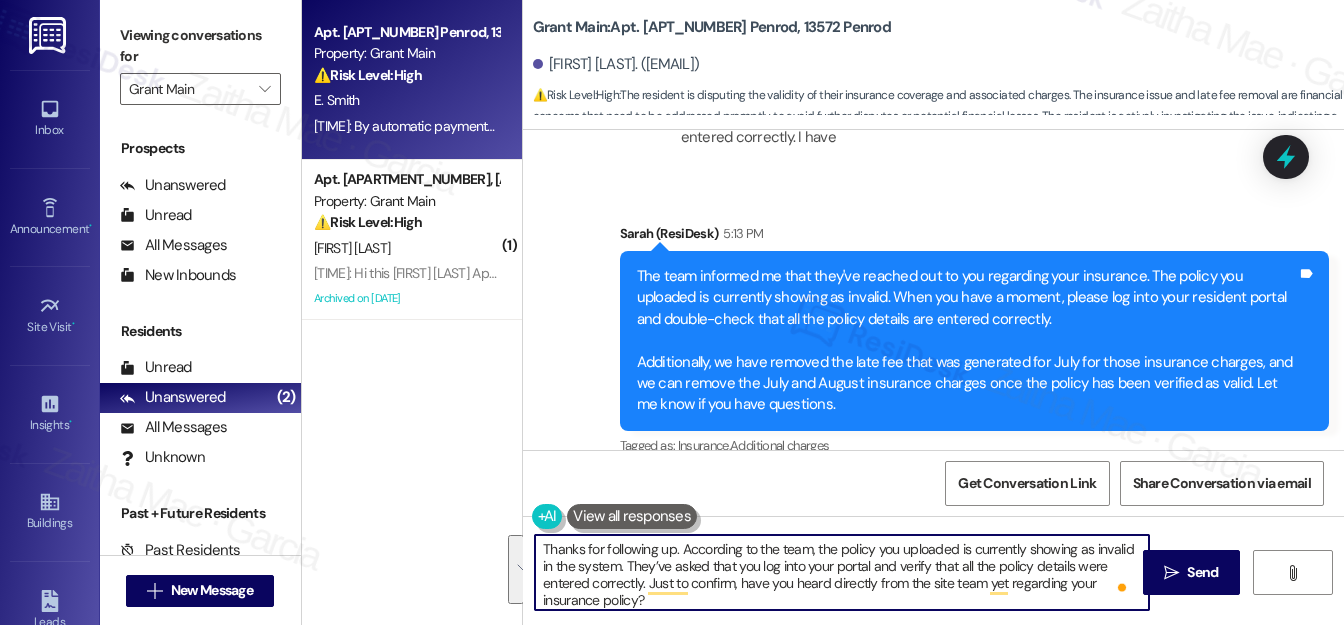 scroll, scrollTop: 5, scrollLeft: 0, axis: vertical 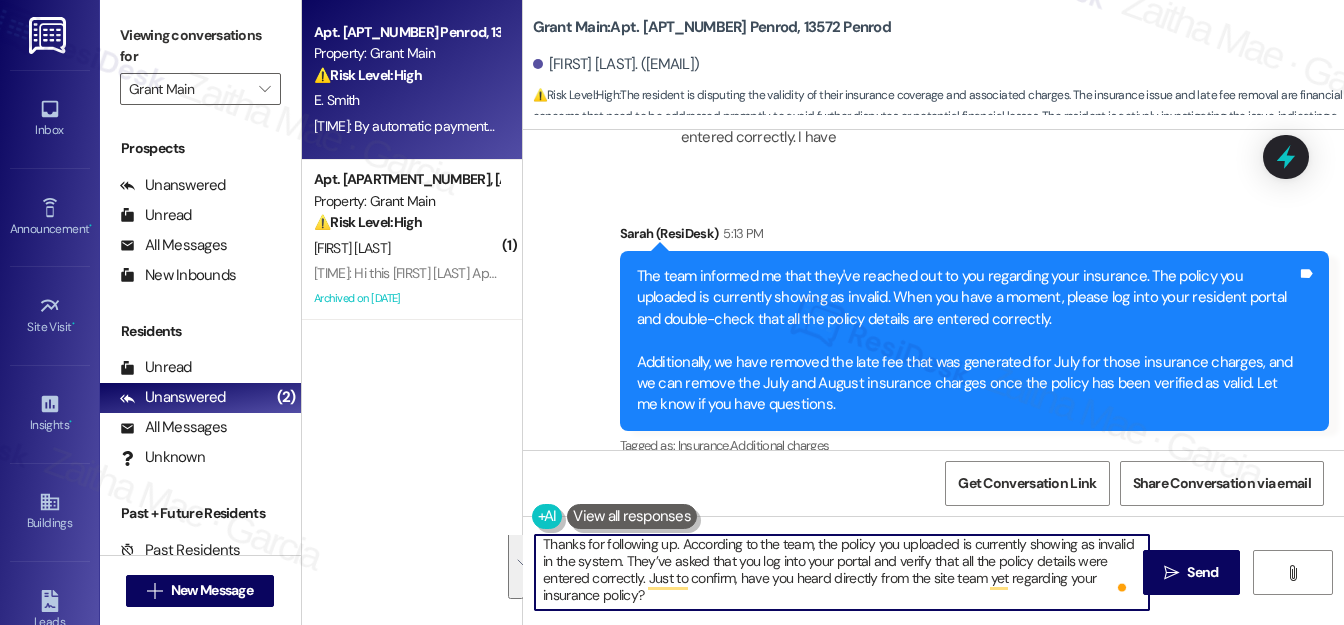 drag, startPoint x: 678, startPoint y: 551, endPoint x: 702, endPoint y: 596, distance: 51 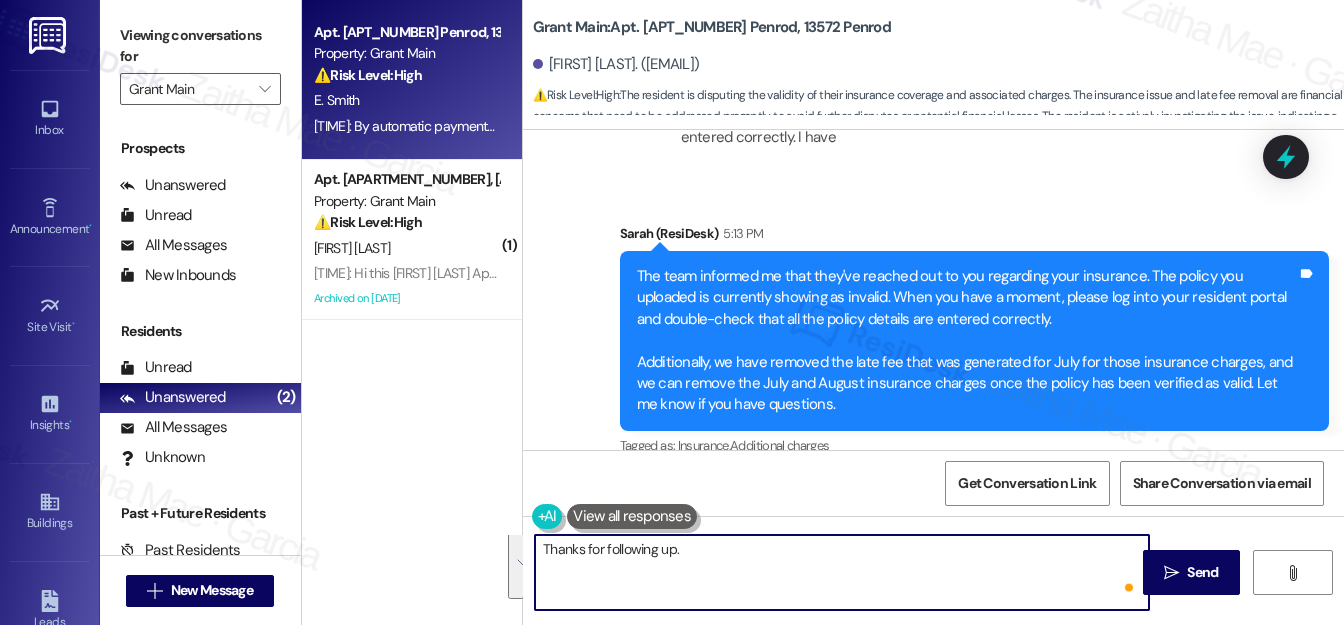 scroll, scrollTop: 0, scrollLeft: 0, axis: both 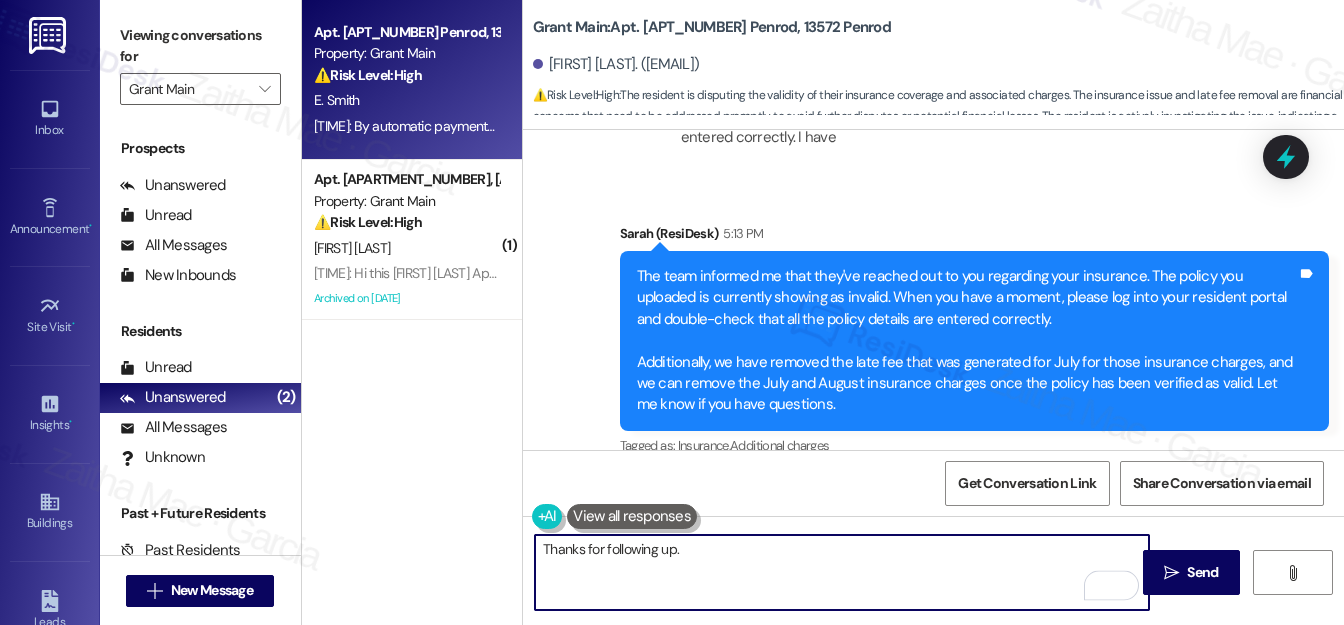 paste on "Have you heard back from the site team yet? They mentioned they reached out to let you know the insurance policy you uploaded is showing as invalid in the system." 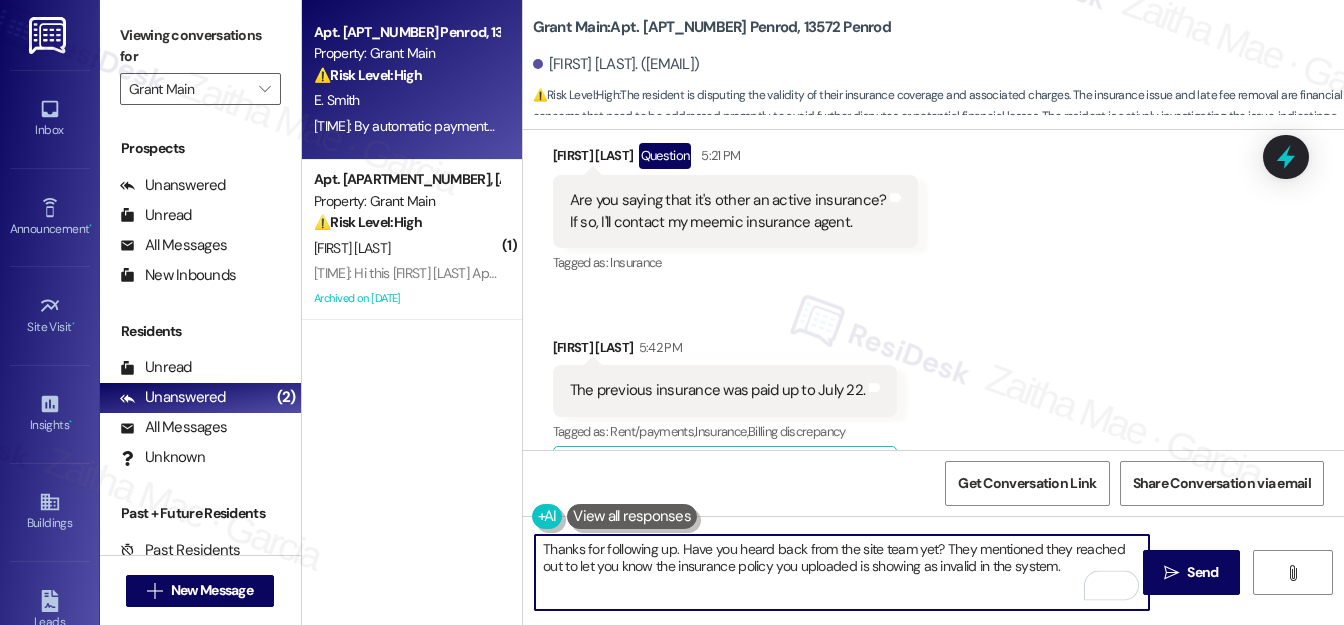 scroll, scrollTop: 8324, scrollLeft: 0, axis: vertical 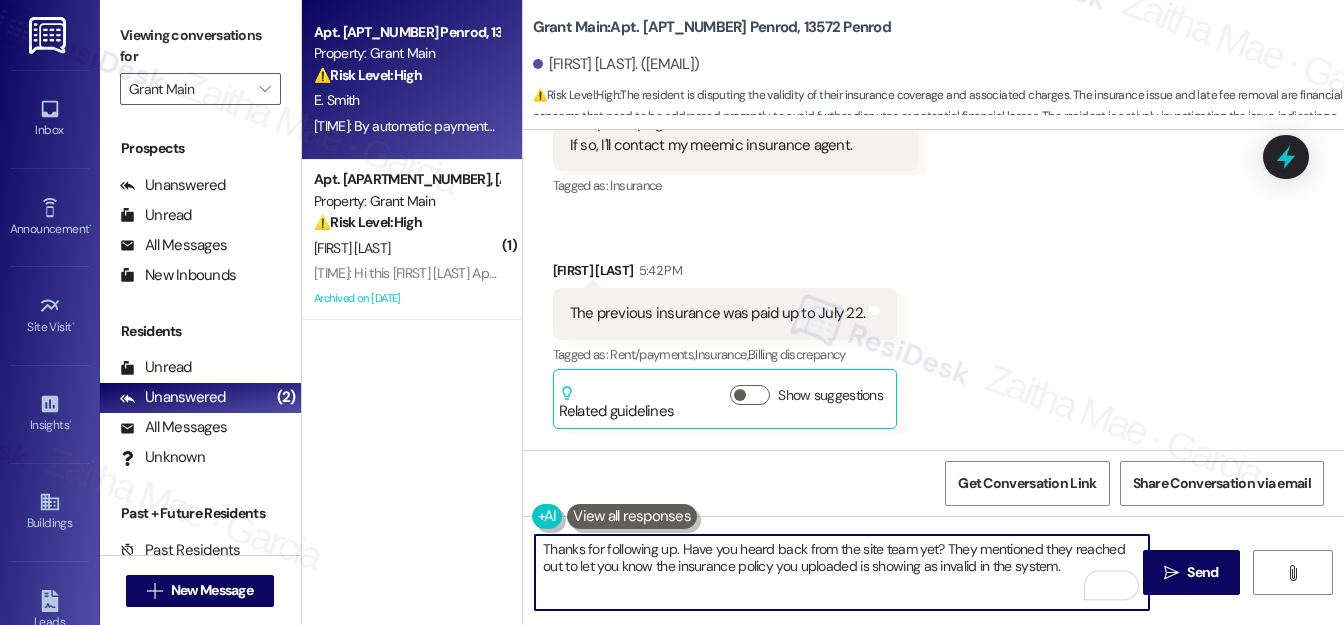 paste on "You may want to double-check the details in the resident portal, and it could help to contact your Meemic insurance agent to confirm everything is up to date." 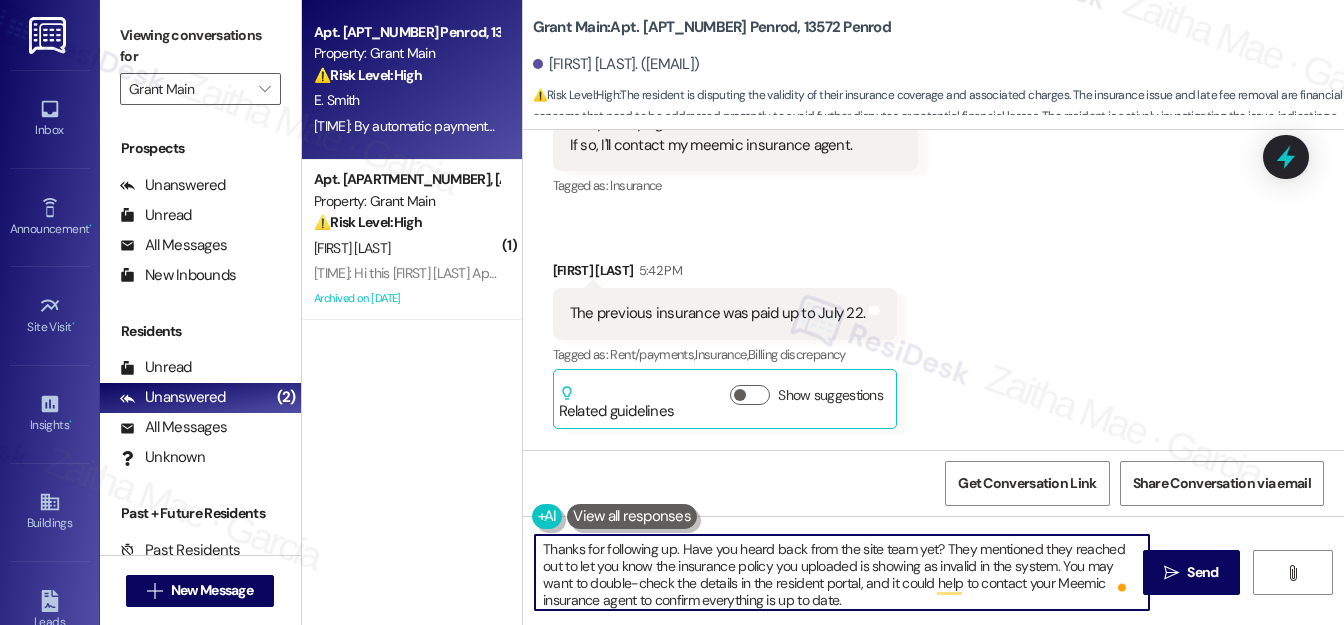 type on "Thanks for following up. Have you heard back from the site team yet? They mentioned they reached out to let you know the insurance policy you uploaded is showing as invalid in the system. You may want to double-check the details in the resident portal, and it could help to contact your Meemic insurance agent to confirm everything is up to date." 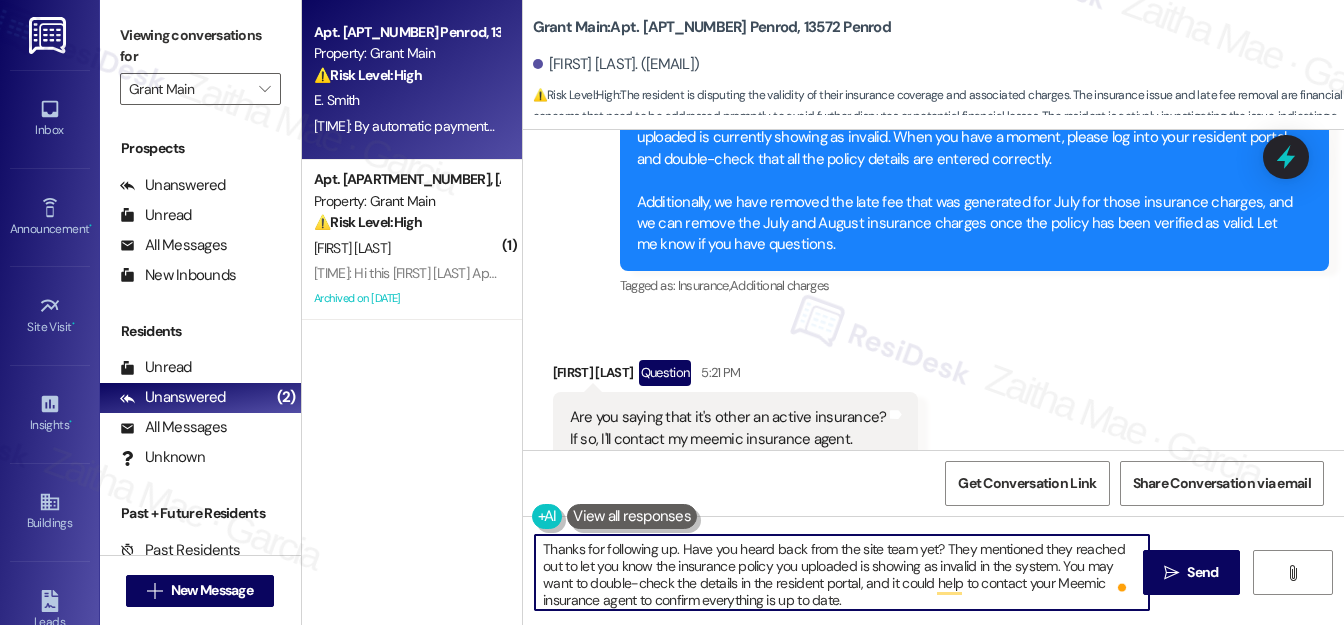 scroll, scrollTop: 8324, scrollLeft: 0, axis: vertical 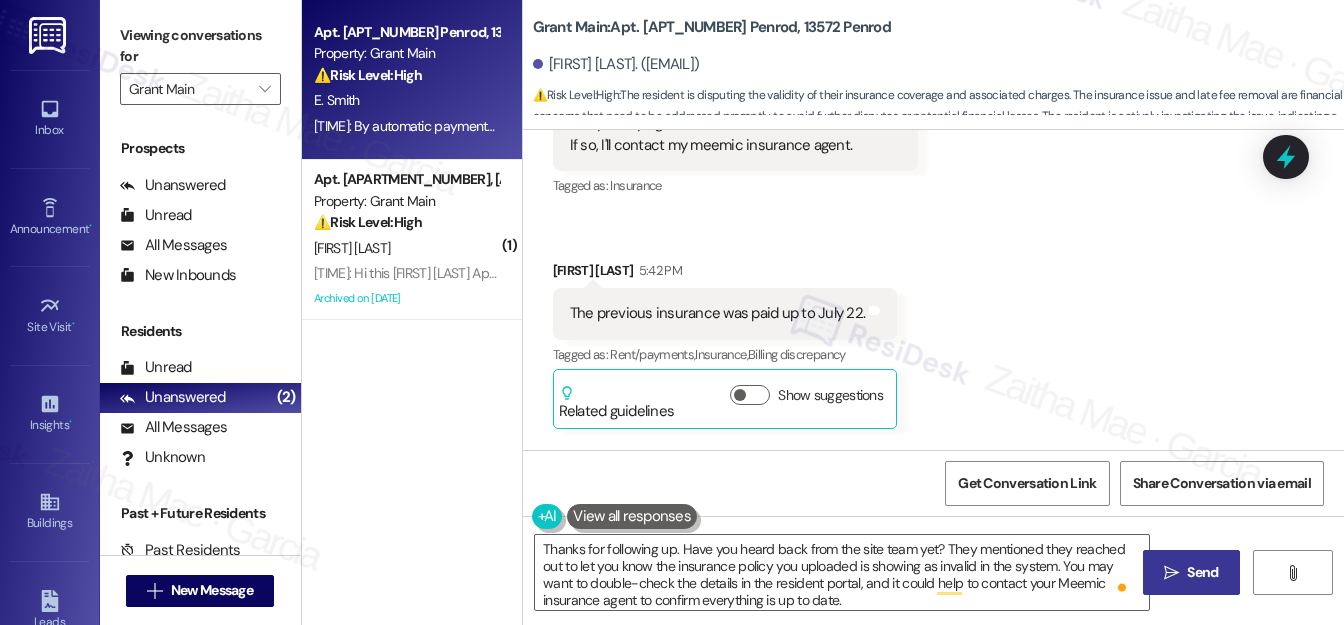 click on "Send" at bounding box center [1202, 572] 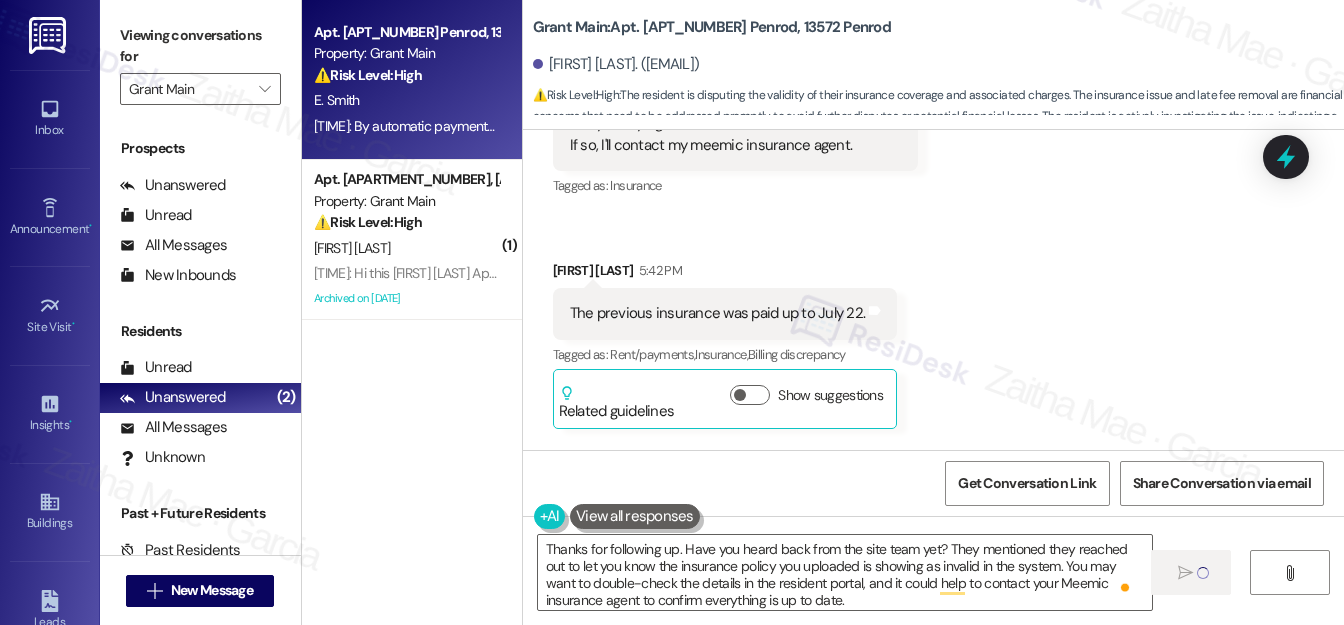 type 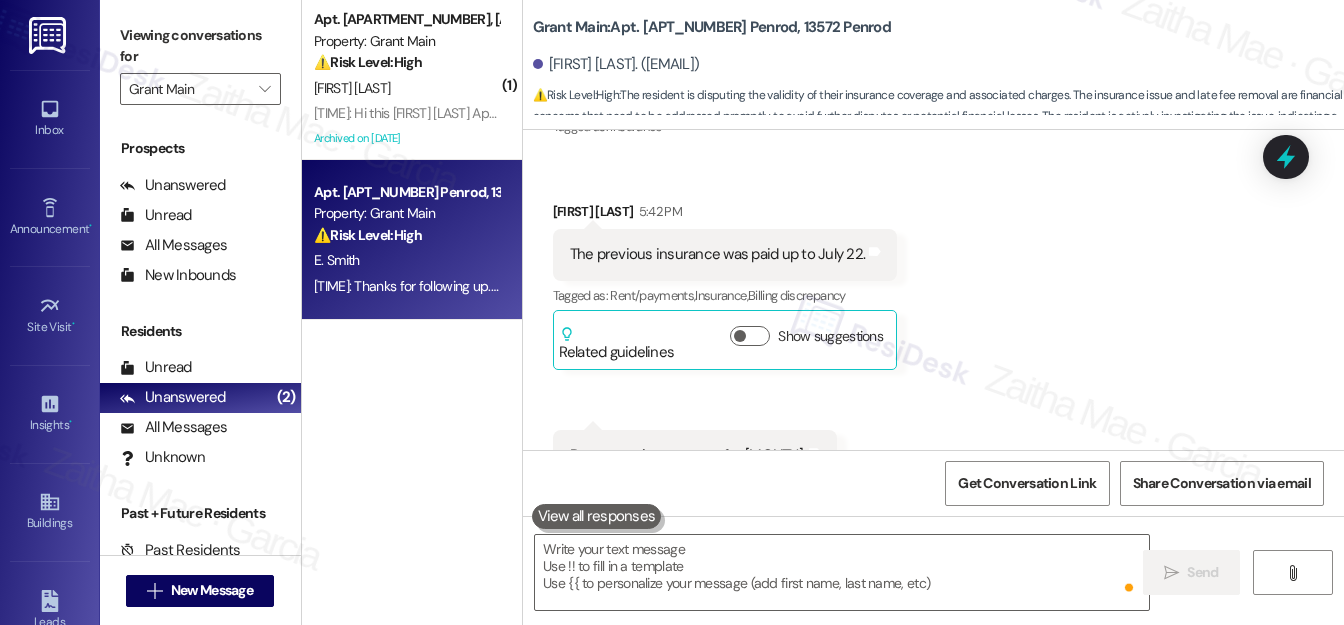 scroll, scrollTop: 8528, scrollLeft: 0, axis: vertical 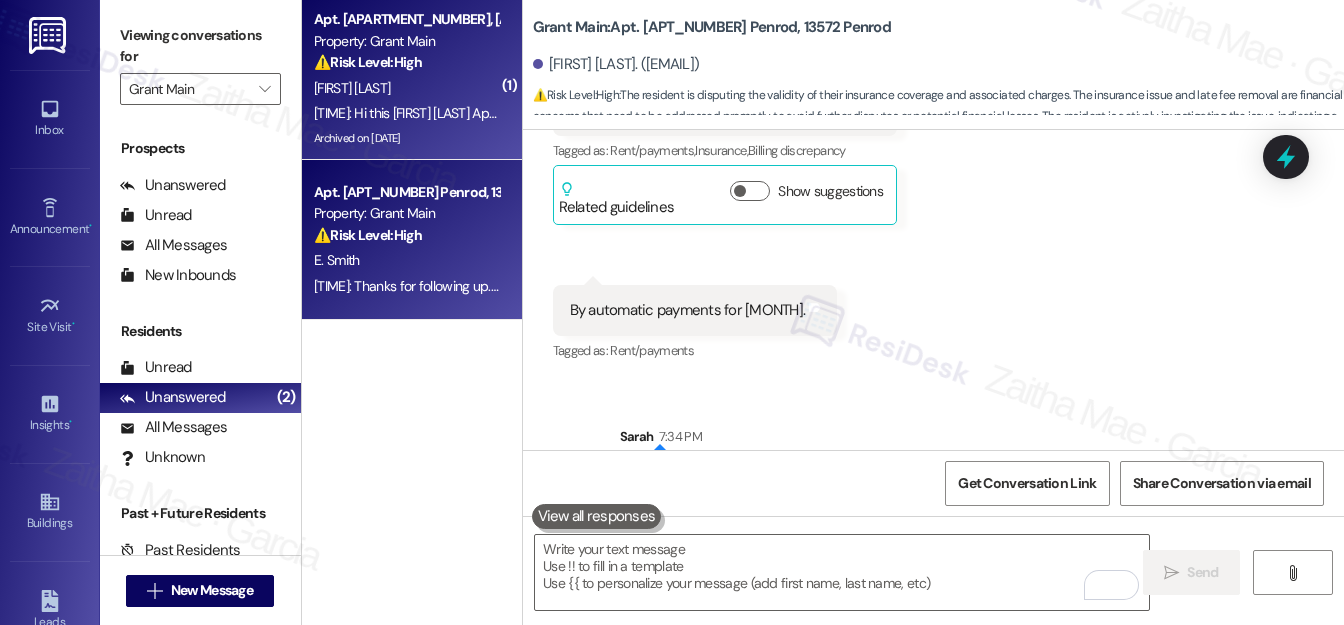 click on "[FIRST] [LAST]" at bounding box center [406, 88] 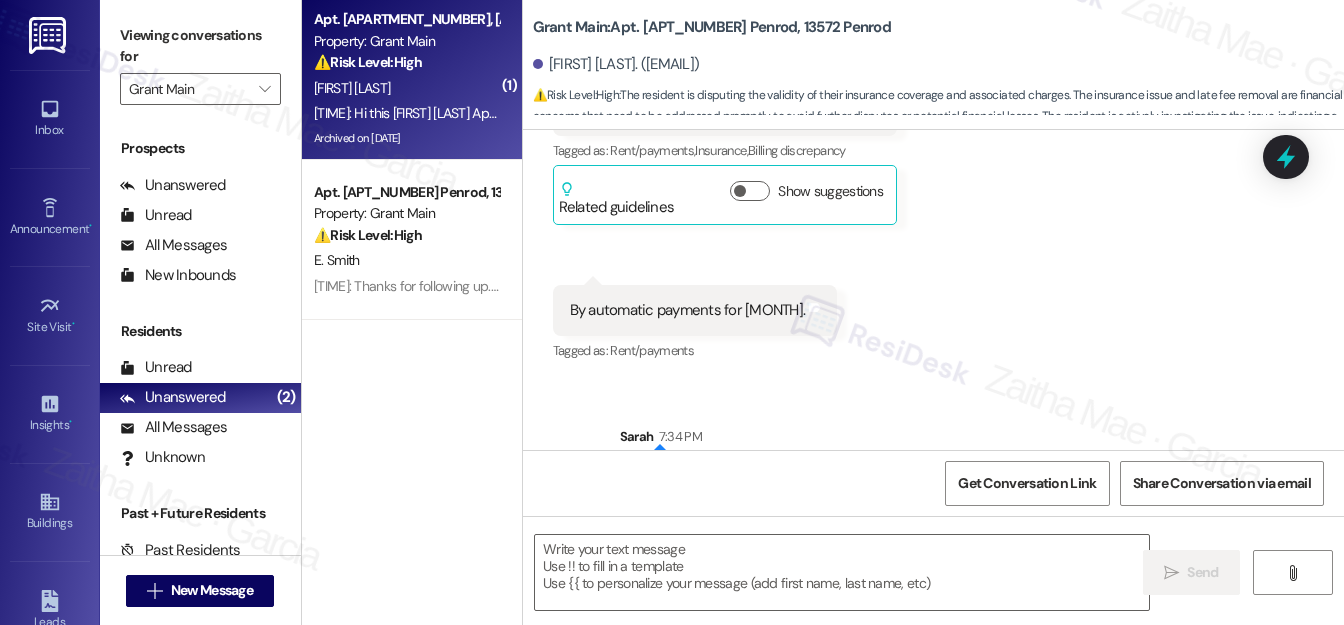 type on "Fetching suggested responses. Please feel free to read through the conversation in the meantime." 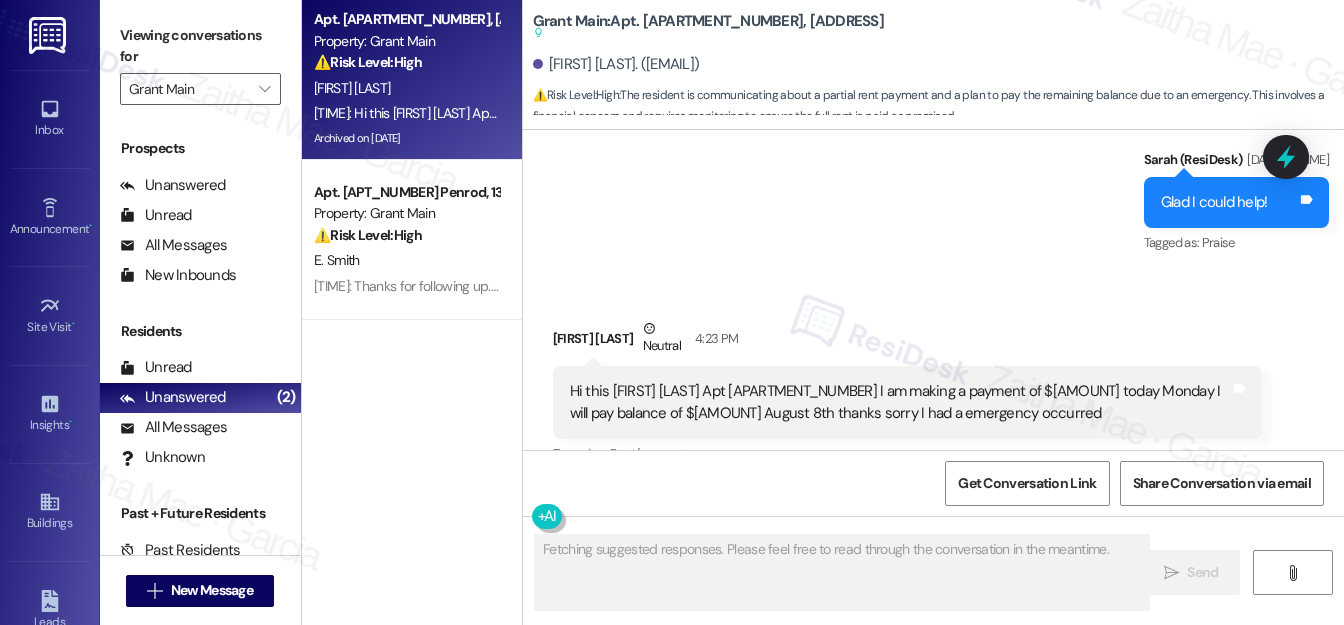 scroll, scrollTop: 17336, scrollLeft: 0, axis: vertical 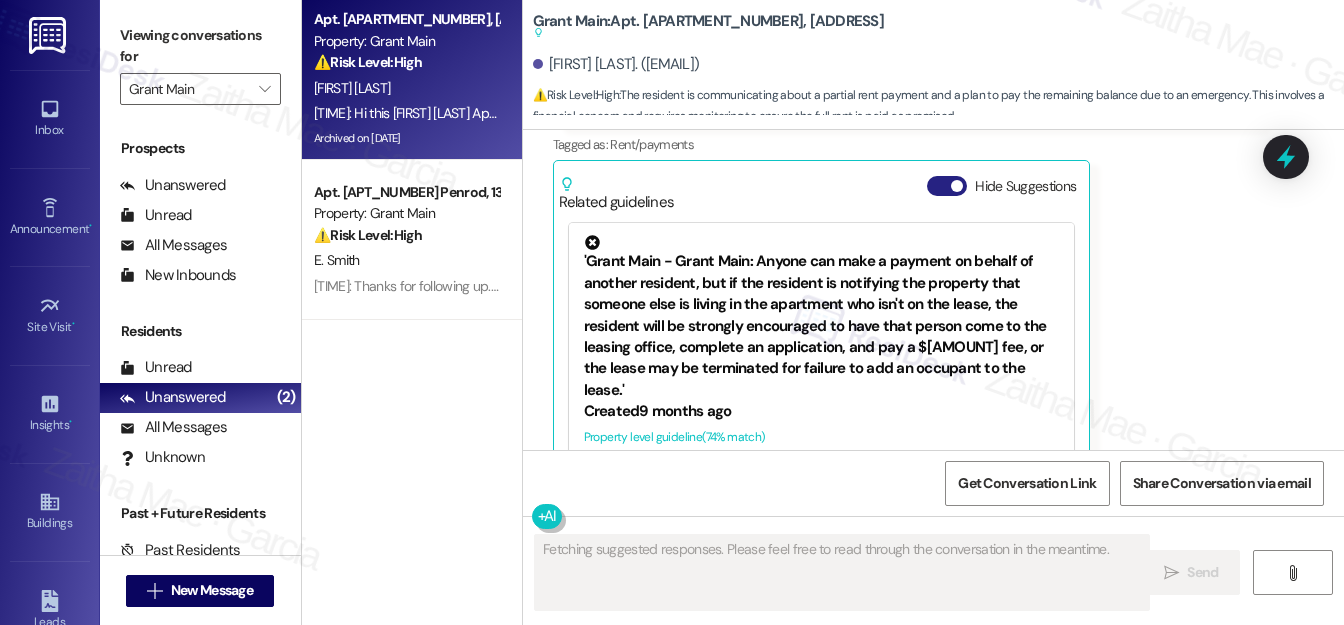 click on "Hide Suggestions" at bounding box center [947, 186] 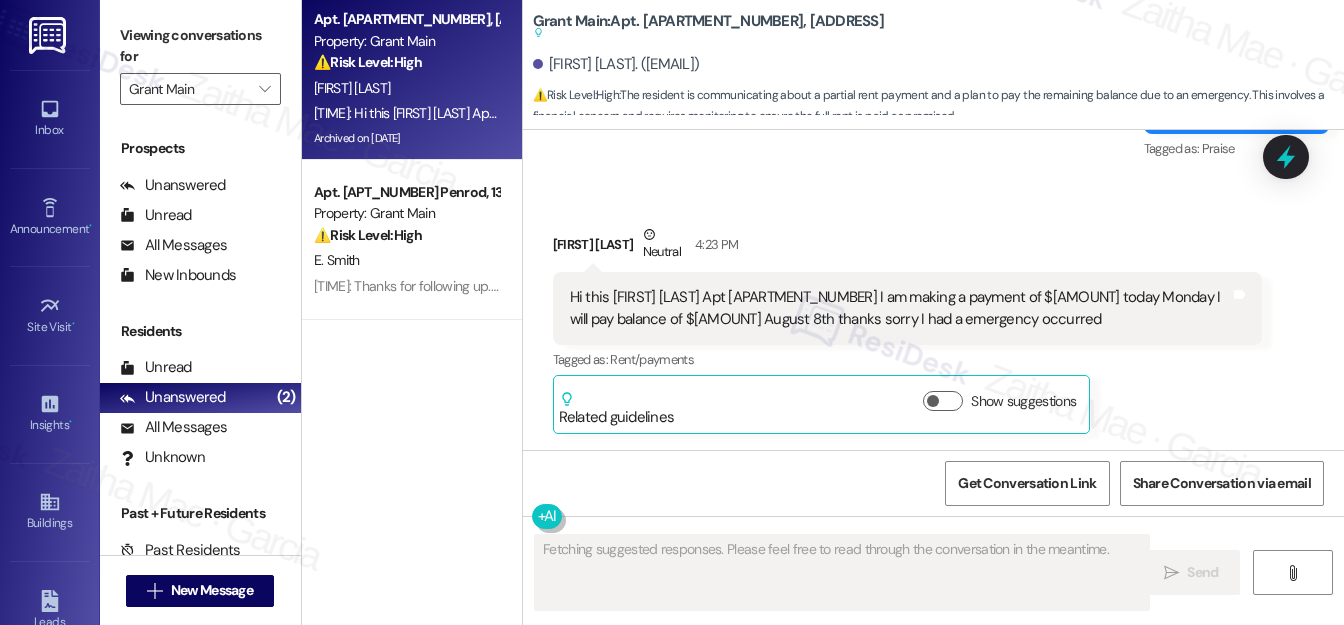 scroll, scrollTop: 17087, scrollLeft: 0, axis: vertical 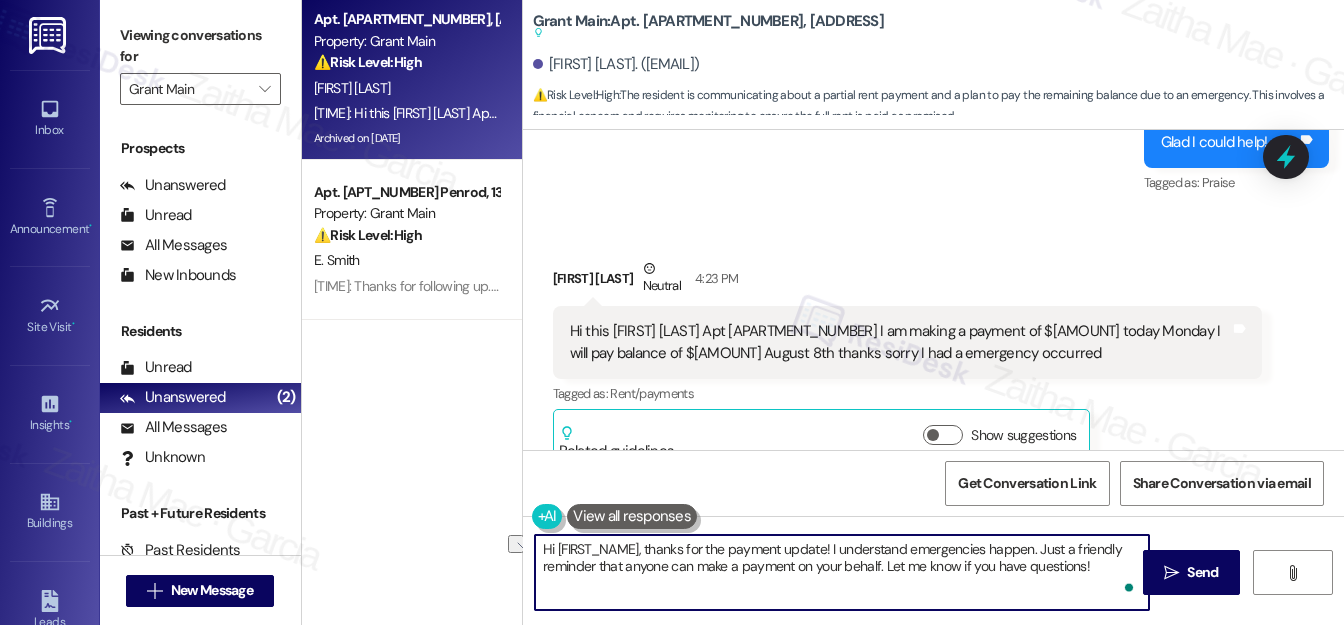 drag, startPoint x: 597, startPoint y: 565, endPoint x: 1085, endPoint y: 568, distance: 488.00922 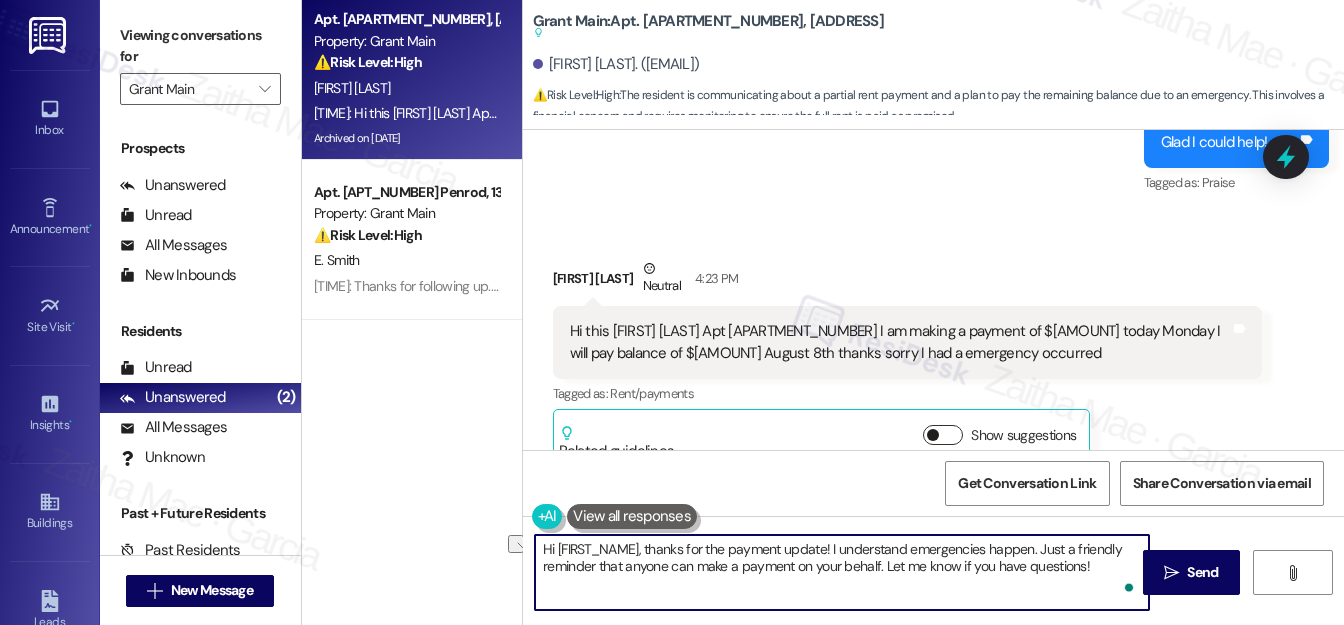 click on "Show suggestions" at bounding box center (943, 435) 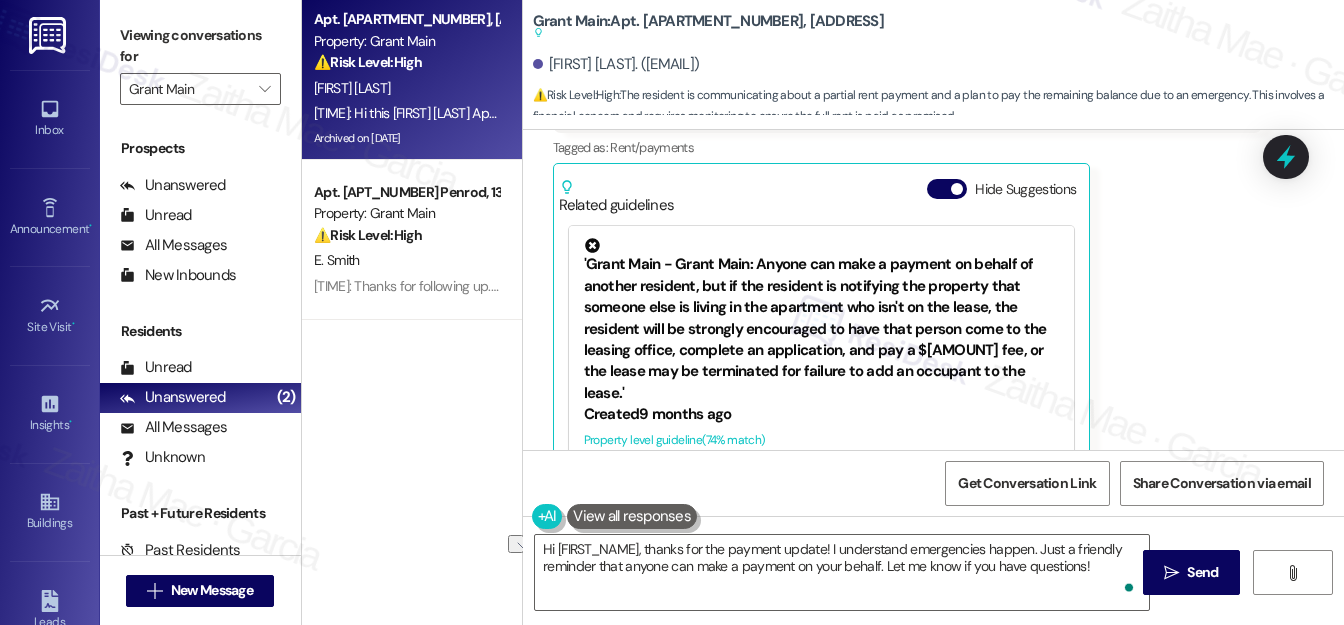 scroll, scrollTop: 17337, scrollLeft: 0, axis: vertical 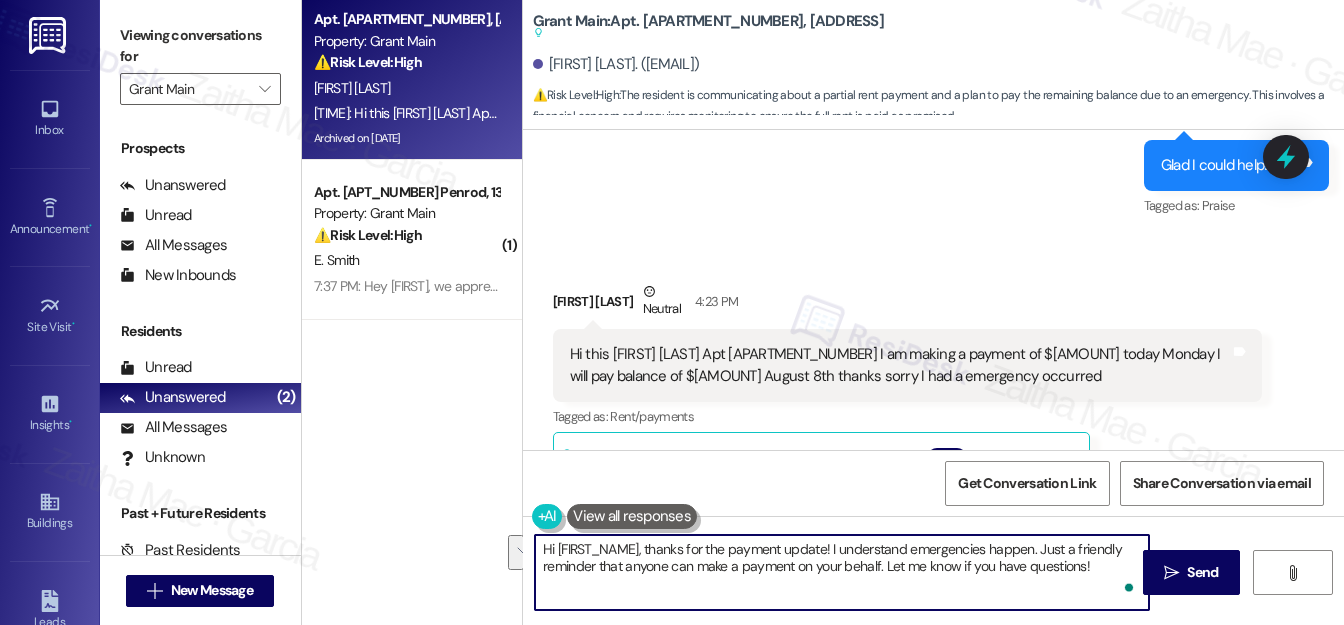 drag, startPoint x: 1034, startPoint y: 547, endPoint x: 885, endPoint y: 575, distance: 151.60805 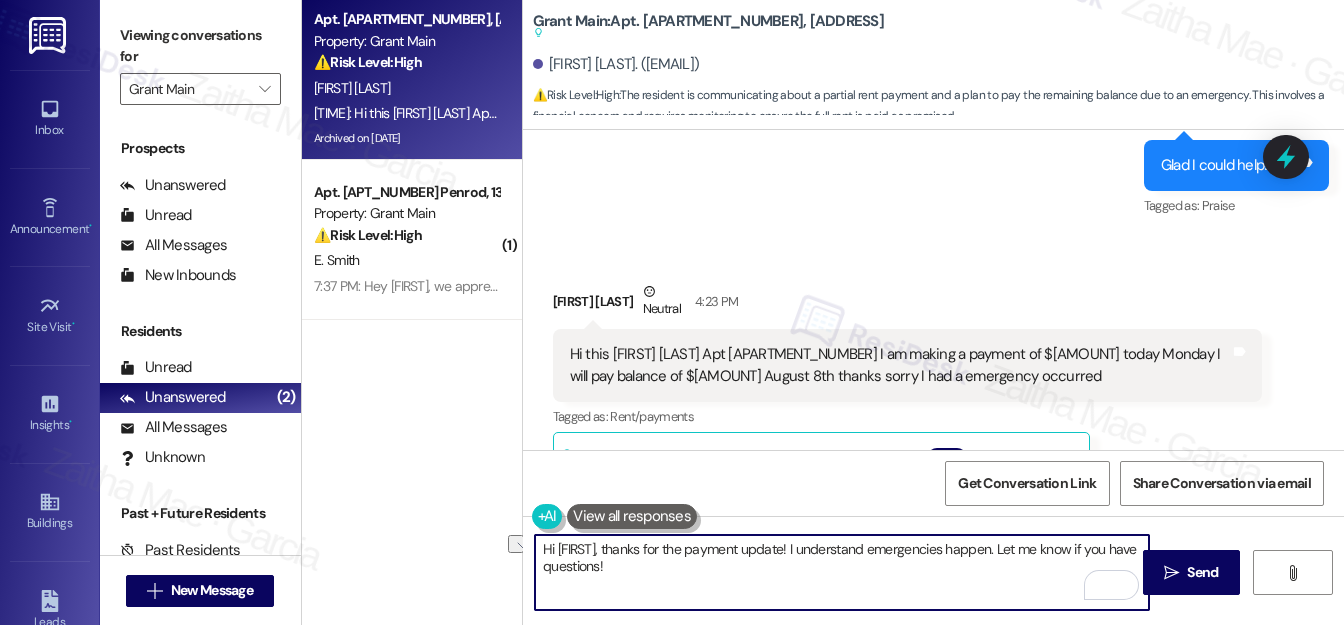 drag, startPoint x: 550, startPoint y: 564, endPoint x: 723, endPoint y: 572, distance: 173.18488 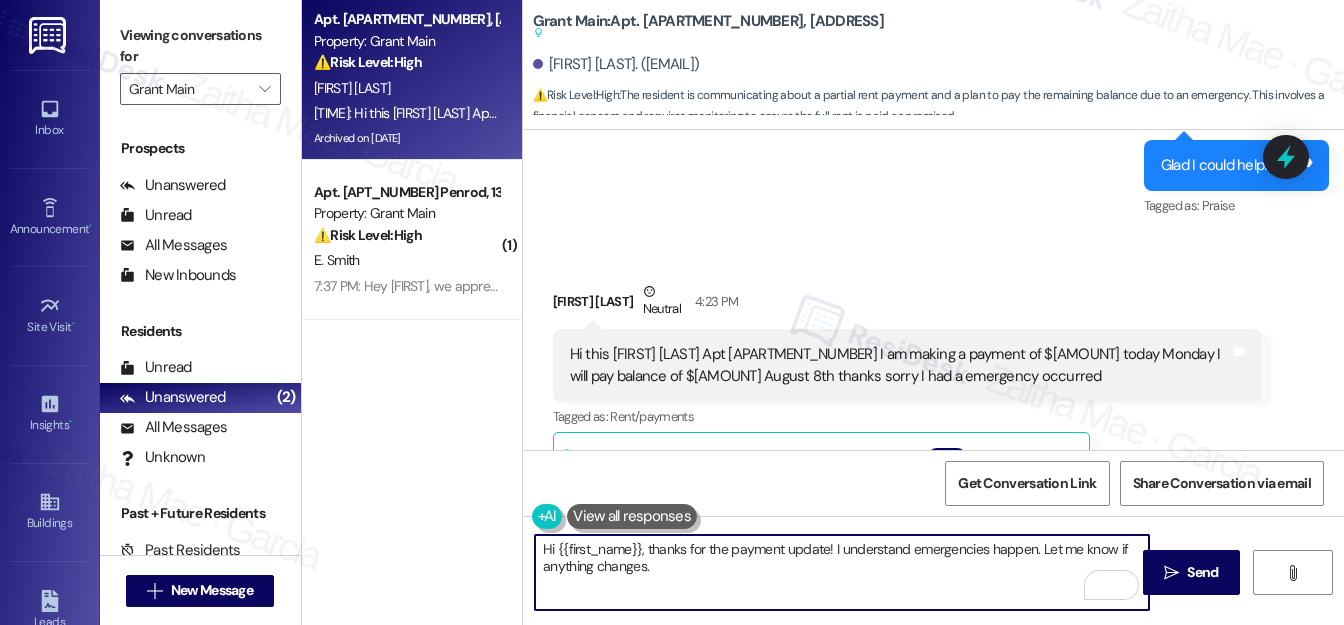 click on "Hi {{first_name}}, thanks for the payment update! I understand emergencies happen. Let me know if anything changes." at bounding box center [842, 572] 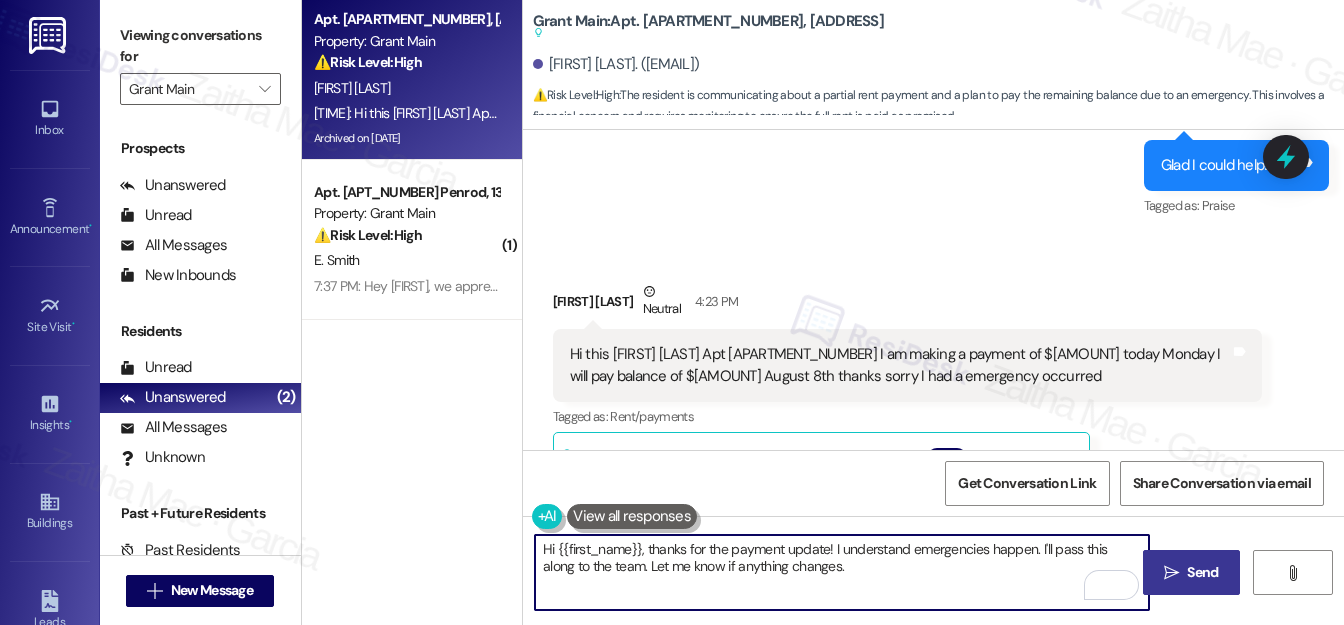 type on "Hi {{first_name}}, thanks for the payment update! I understand emergencies happen. I'll pass this along to the team. Let me know if anything changes." 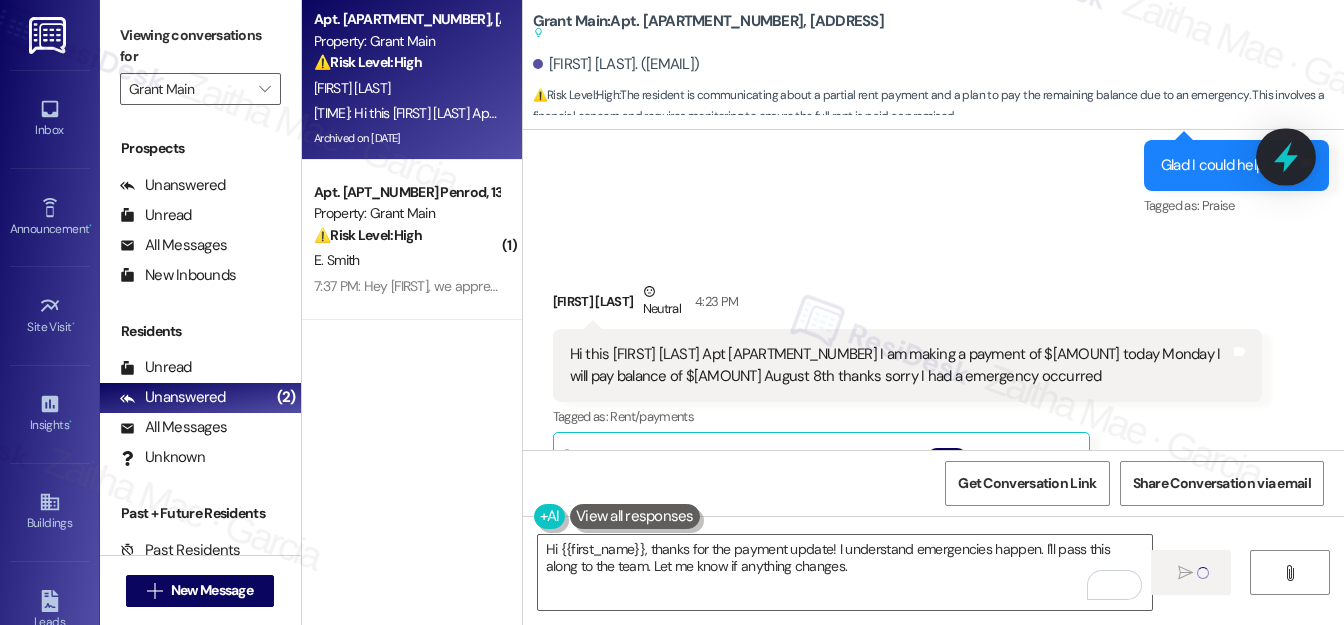 type 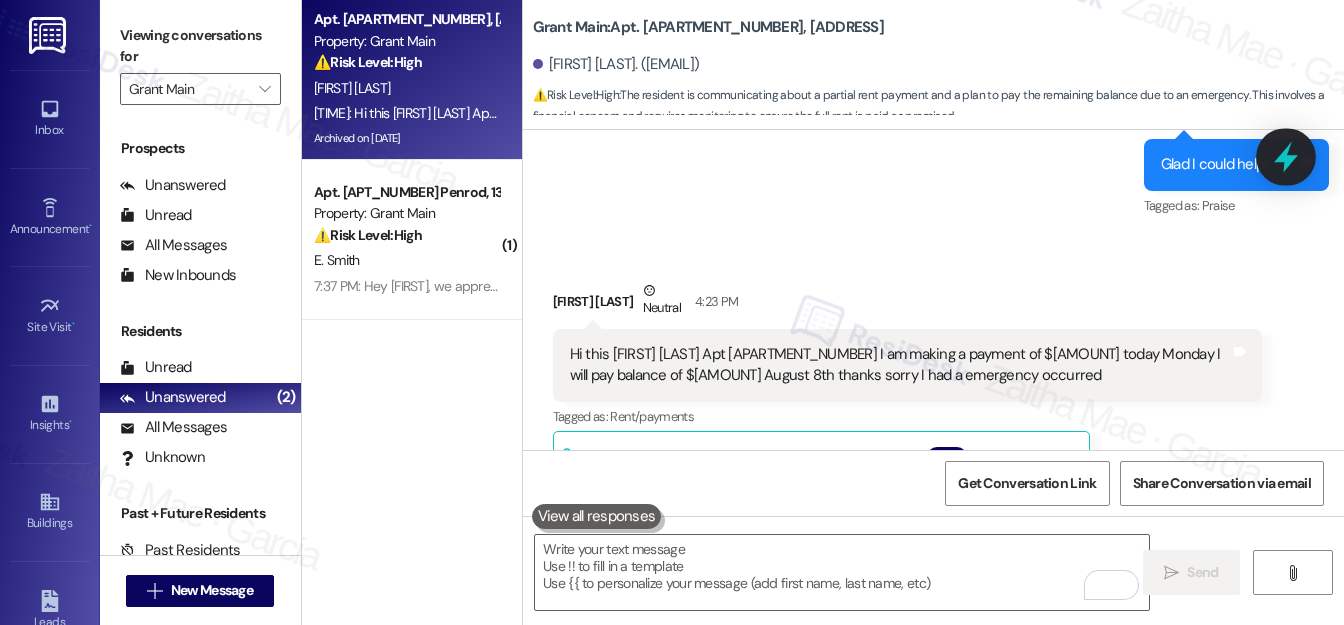 scroll, scrollTop: 17277, scrollLeft: 0, axis: vertical 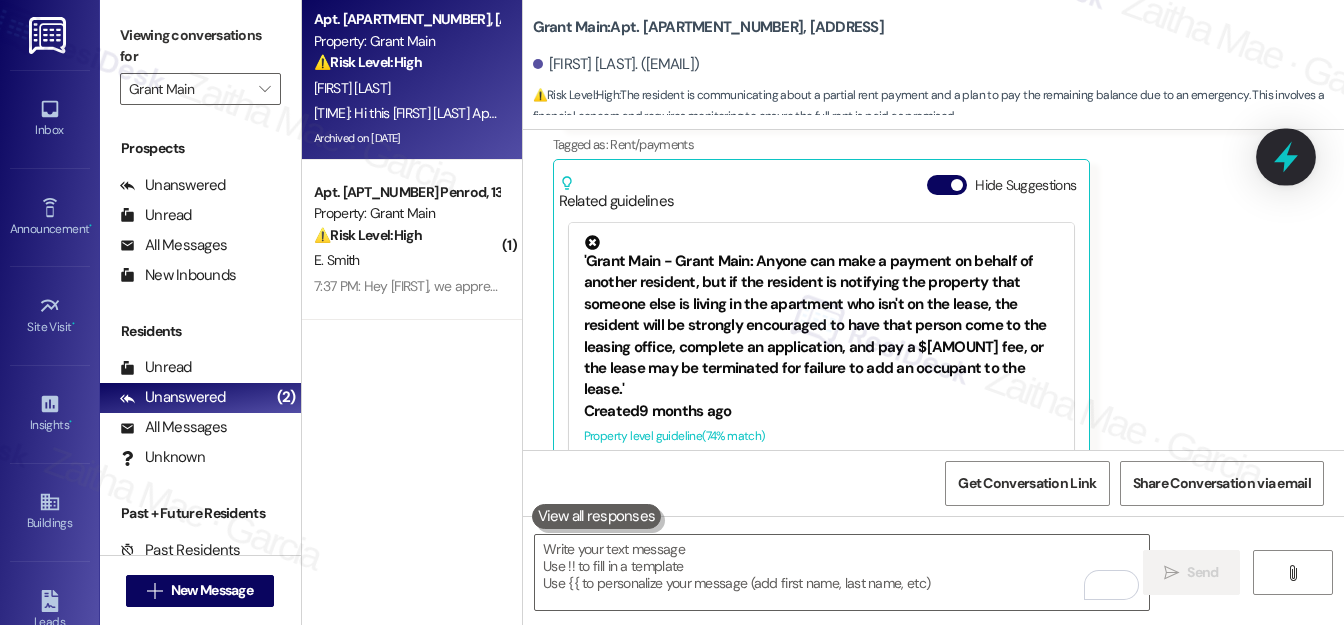 click 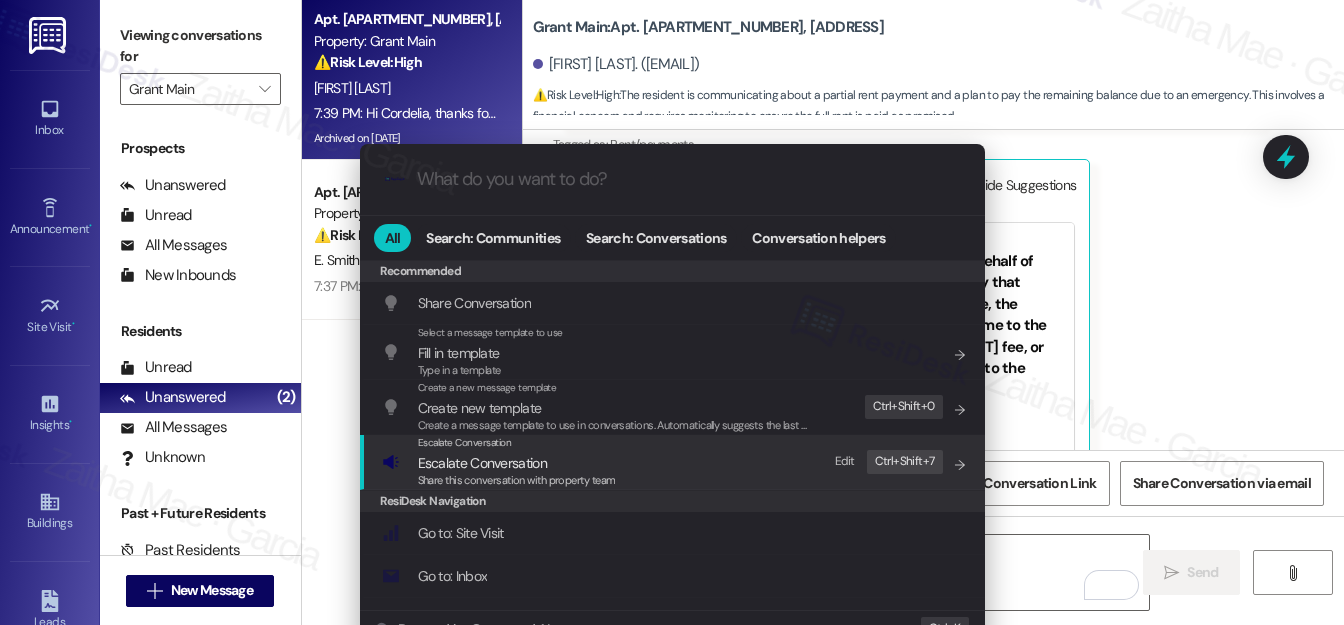 click on "Escalate Conversation" at bounding box center (482, 463) 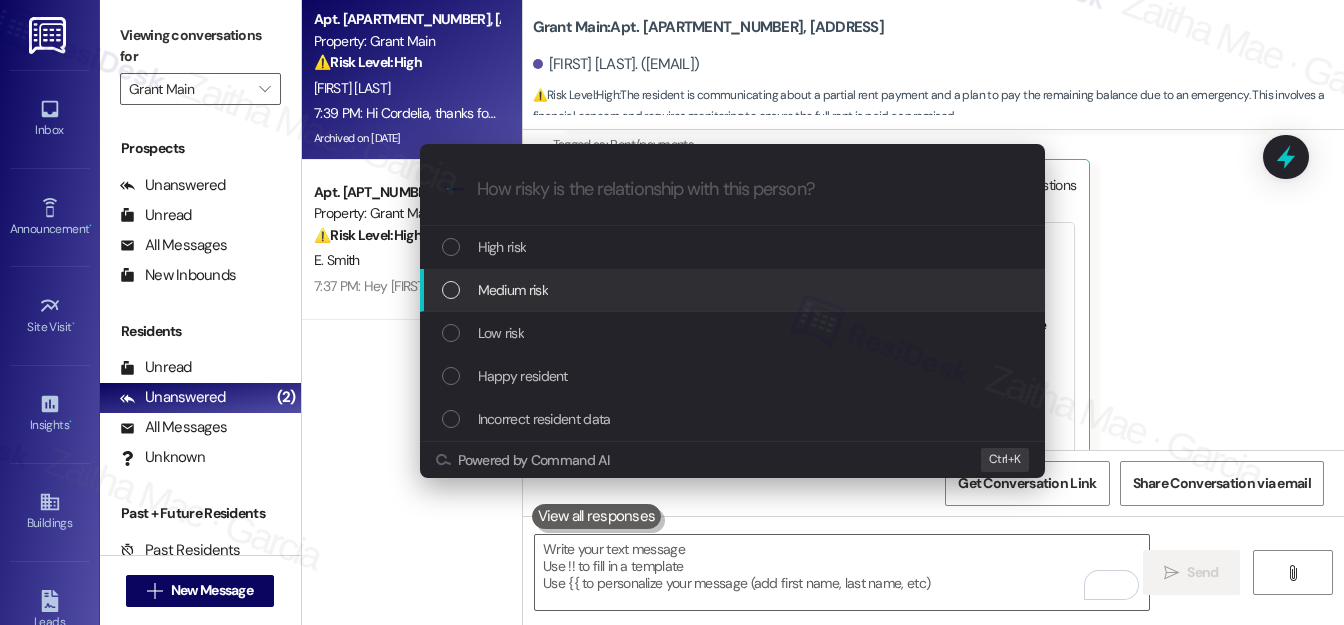 click on "Medium risk" at bounding box center (734, 290) 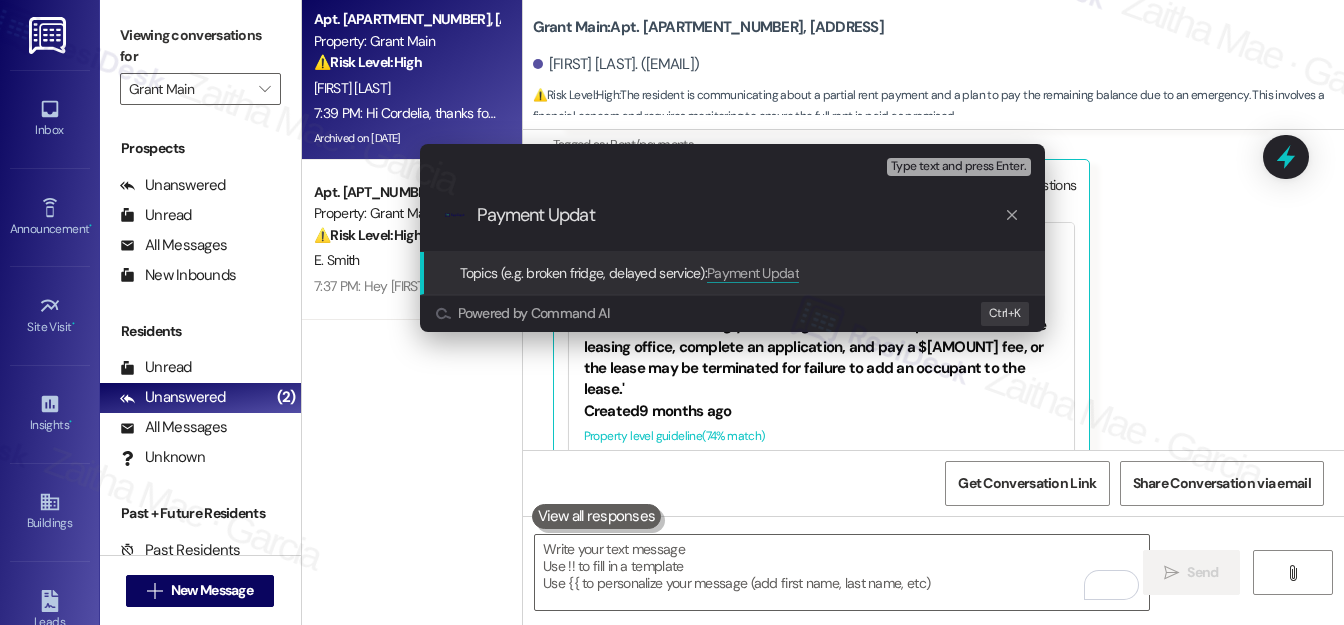 click on "Escalate Conversation Medium risk Topics (e.g. broken fridge, delayed service) Any messages to highlight in the email? Type text and press Enter. .cls-1{fill:#0a055f;}.cls-2{fill:#0cc4c4;} resideskLogoBlueOrange Payment Updat Topics (e.g. broken fridge, delayed service): Payment Updat Powered by Command AI Ctrl+ K" at bounding box center (672, 312) 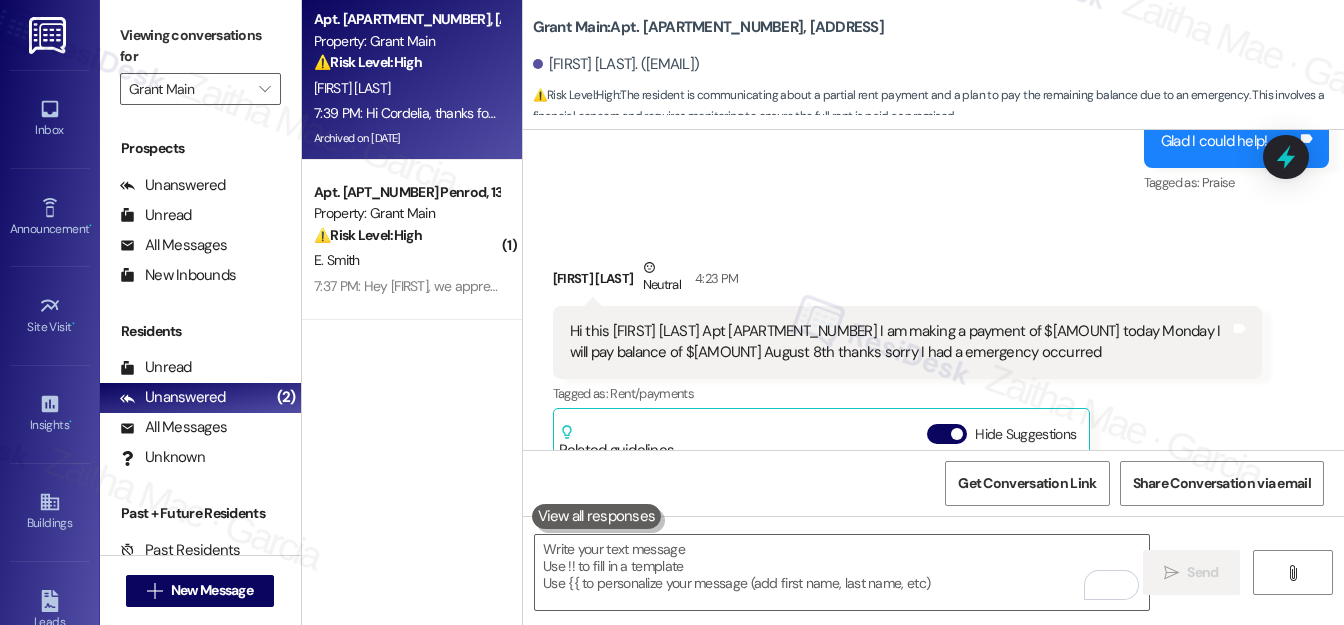 scroll, scrollTop: 17005, scrollLeft: 0, axis: vertical 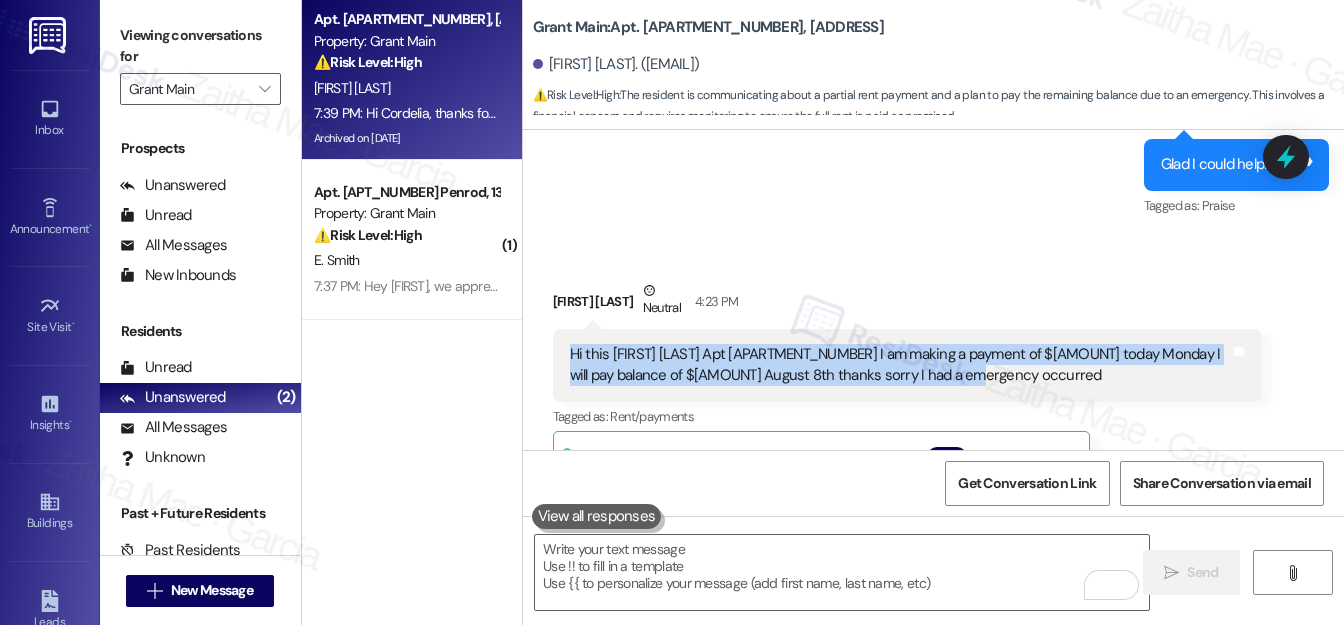 drag, startPoint x: 554, startPoint y: 326, endPoint x: 985, endPoint y: 357, distance: 432.1134 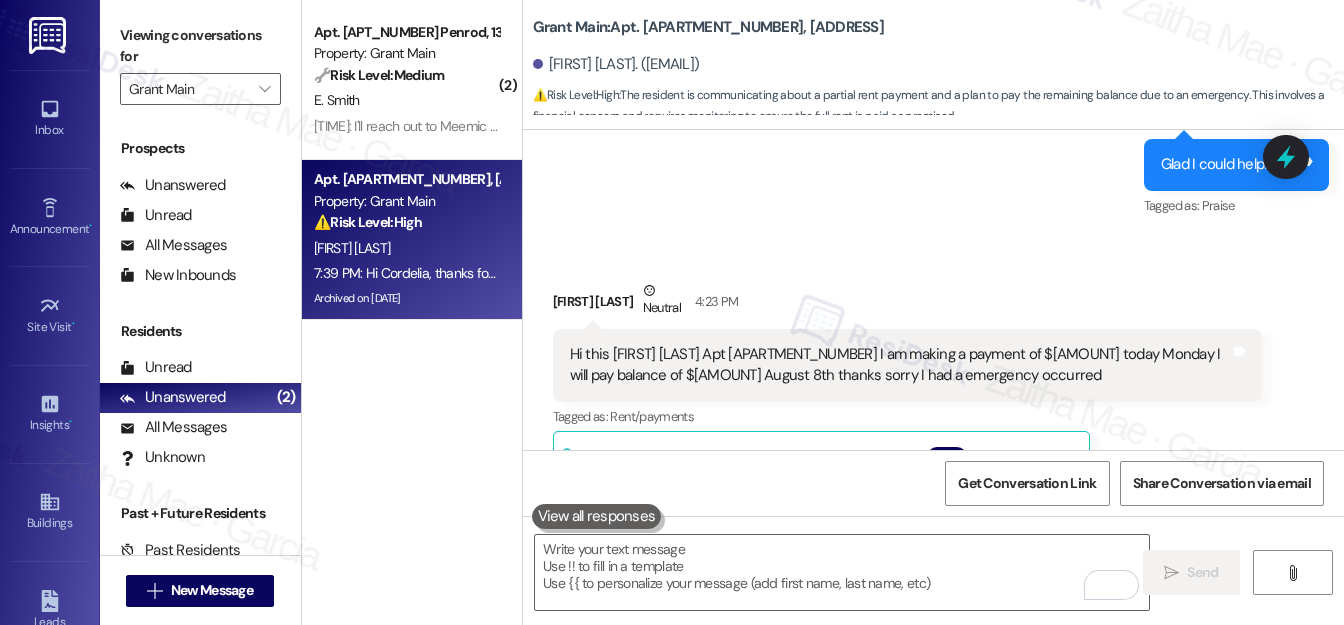 click on "Received via SMS [FIRST] [LAST]  Neutral [TIME] Hi this [FIRST] [LAST] Apt [APT_NUMBER]  I am making a payment of [AMOUNT] today [DAY] I will pay balance of [AMOUNT] [MONTH] [NUMBER] thanks sorry I had a emergency occurred Tags and notes Tagged as:   Rent/payments Click to highlight conversations about Rent/payments  Related guidelines Hide Suggestions 'Grant Main - Grant Main: Anyone can make a payment on behalf of another resident, but if the resident is notifying the property that someone else is living in the apartment who isn't on the lease, the resident will be strongly encouraged to have that person come to the leasing office, complete an application, and pay a $[NUMBER] fee, or the lease may be terminated for failure to add an occupant to the lease.' Created  [NUMBER] months ago Property level guideline  ( [NUMBER] % match) FAQs generated by ResiDesk AI Can someone else make a rent payment on my behalf? Yes, anyone can make a payment on behalf of another resident. How do I add someone to my lease? Original Guideline Created" at bounding box center [907, 510] 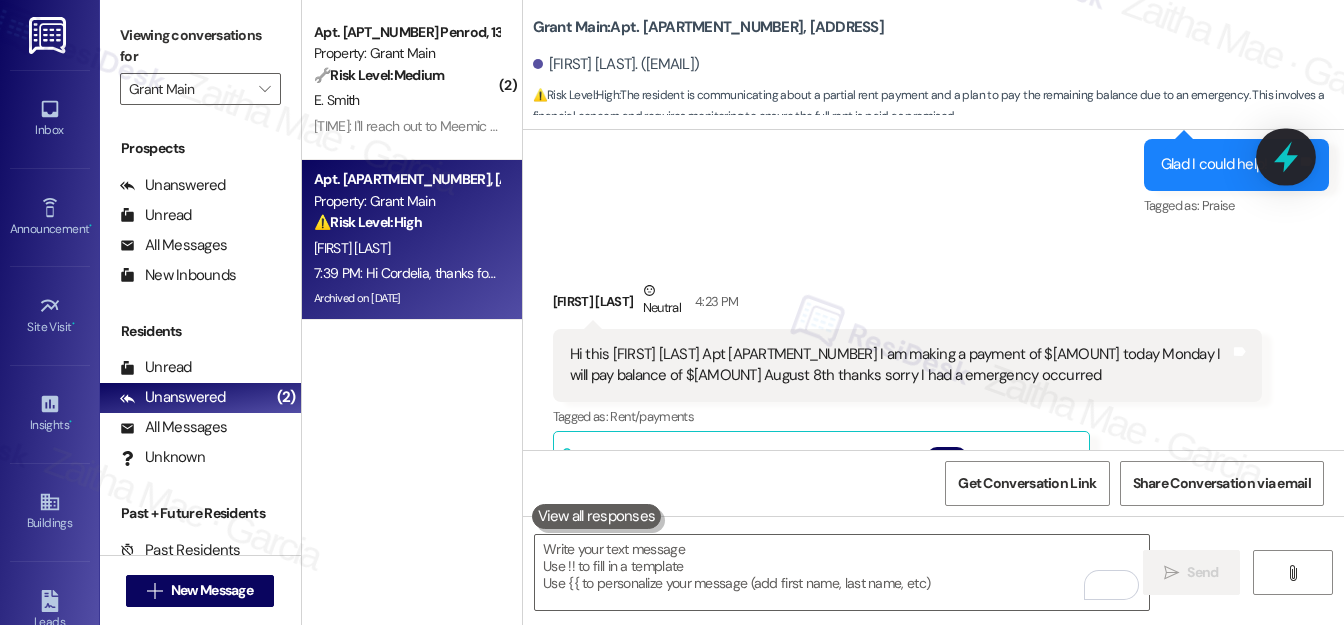 click 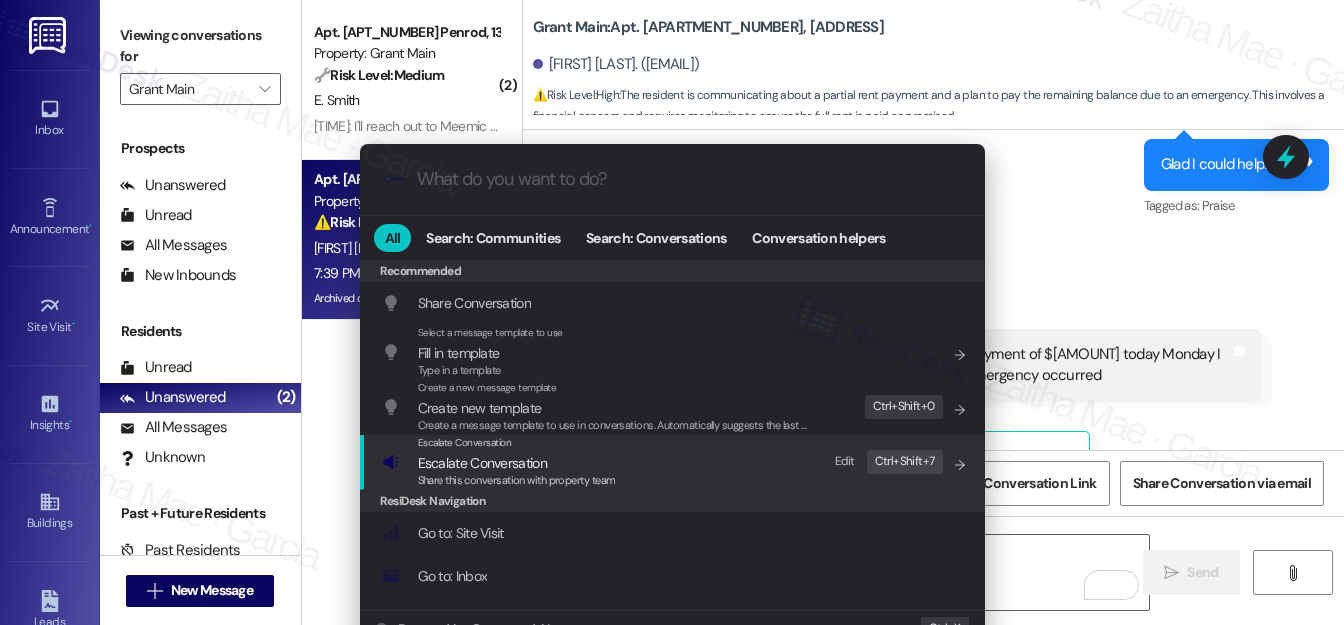 drag, startPoint x: 475, startPoint y: 466, endPoint x: 509, endPoint y: 395, distance: 78.72102 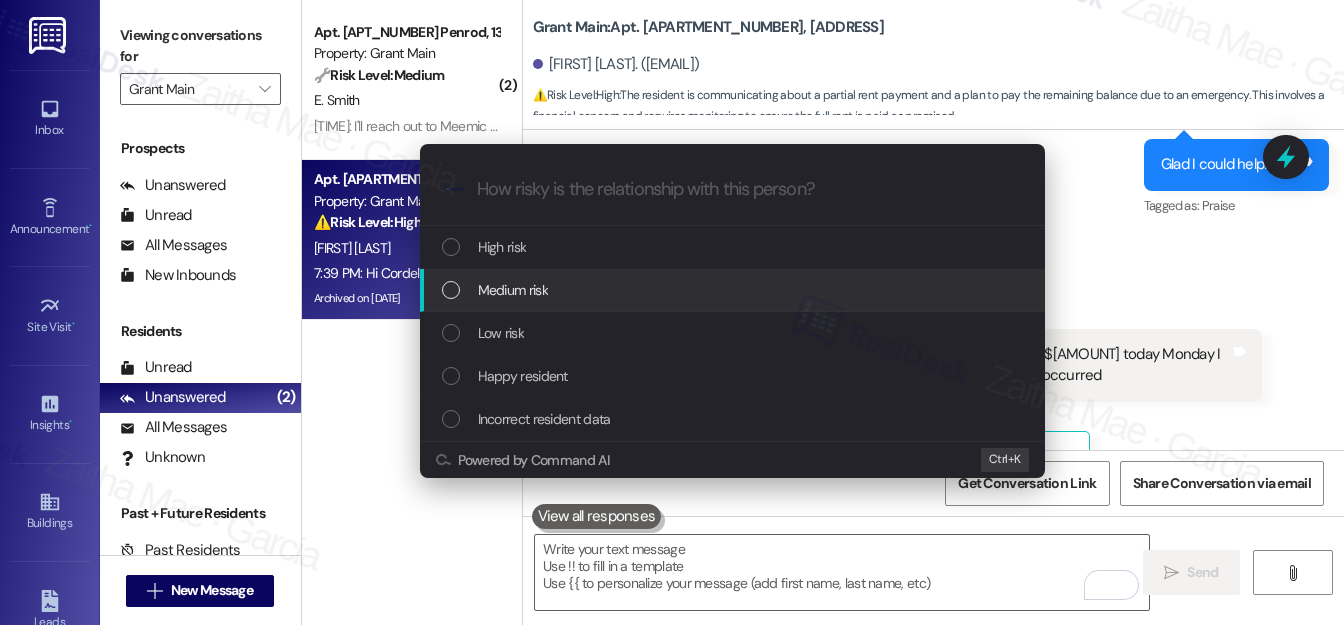click on "Medium risk" at bounding box center (513, 290) 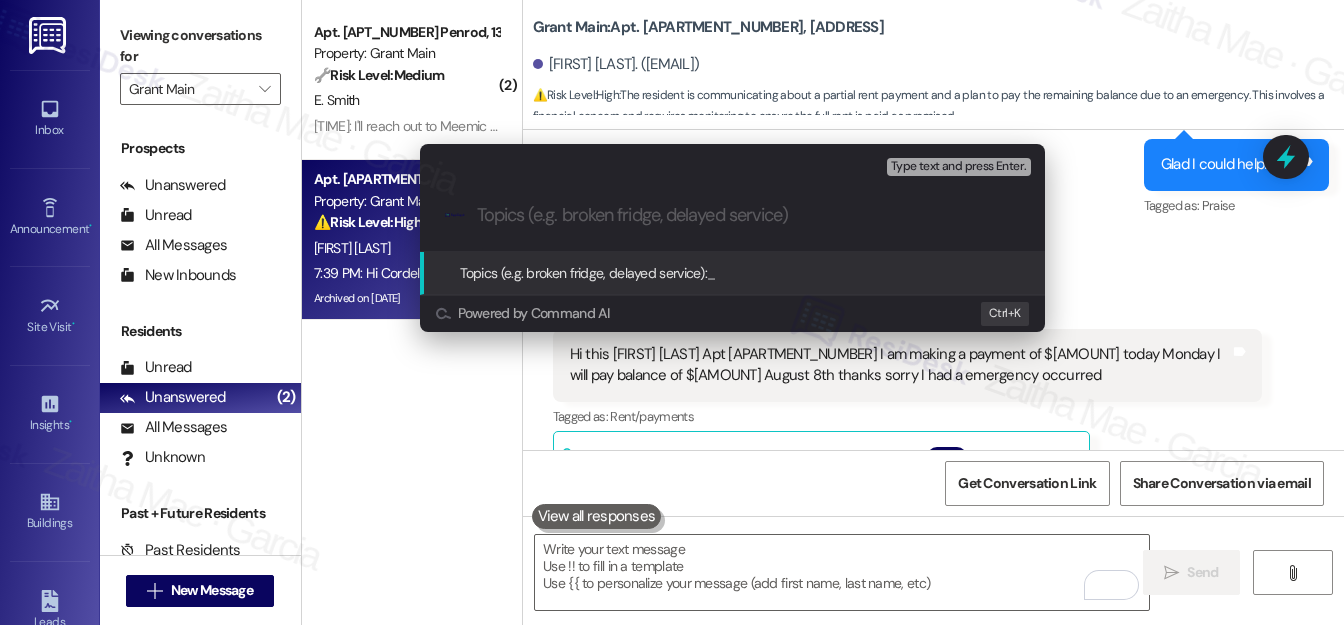 paste on "Partial Rent Payment Notification" 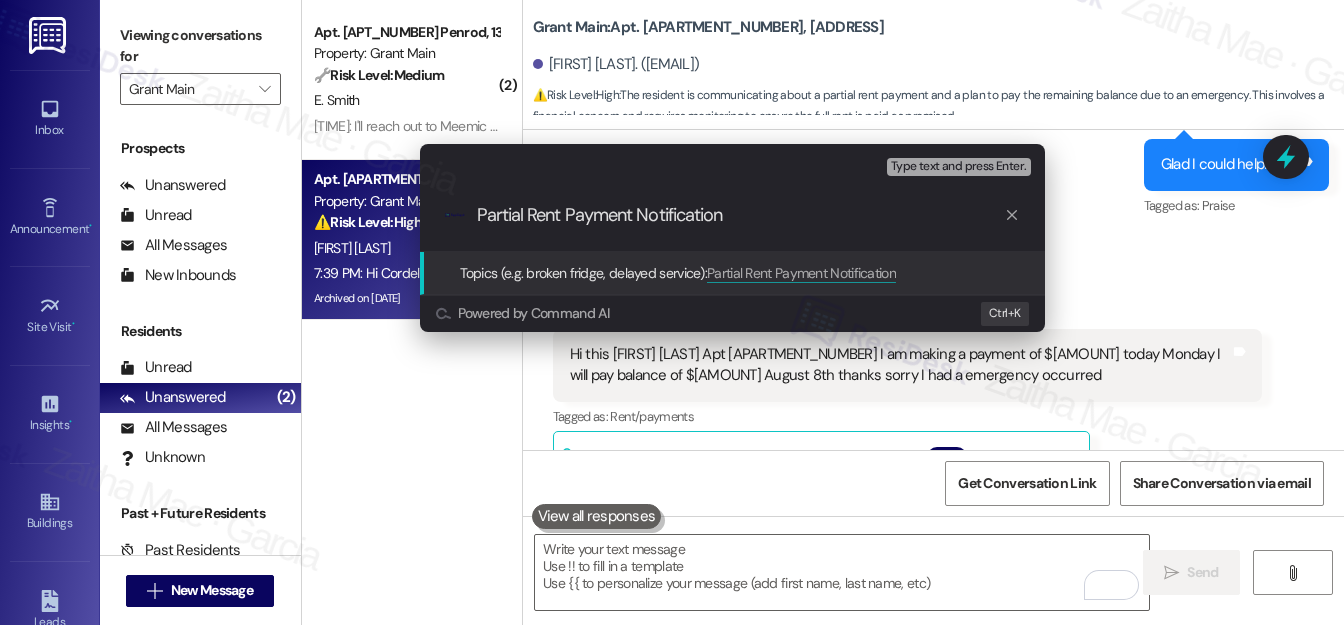 type 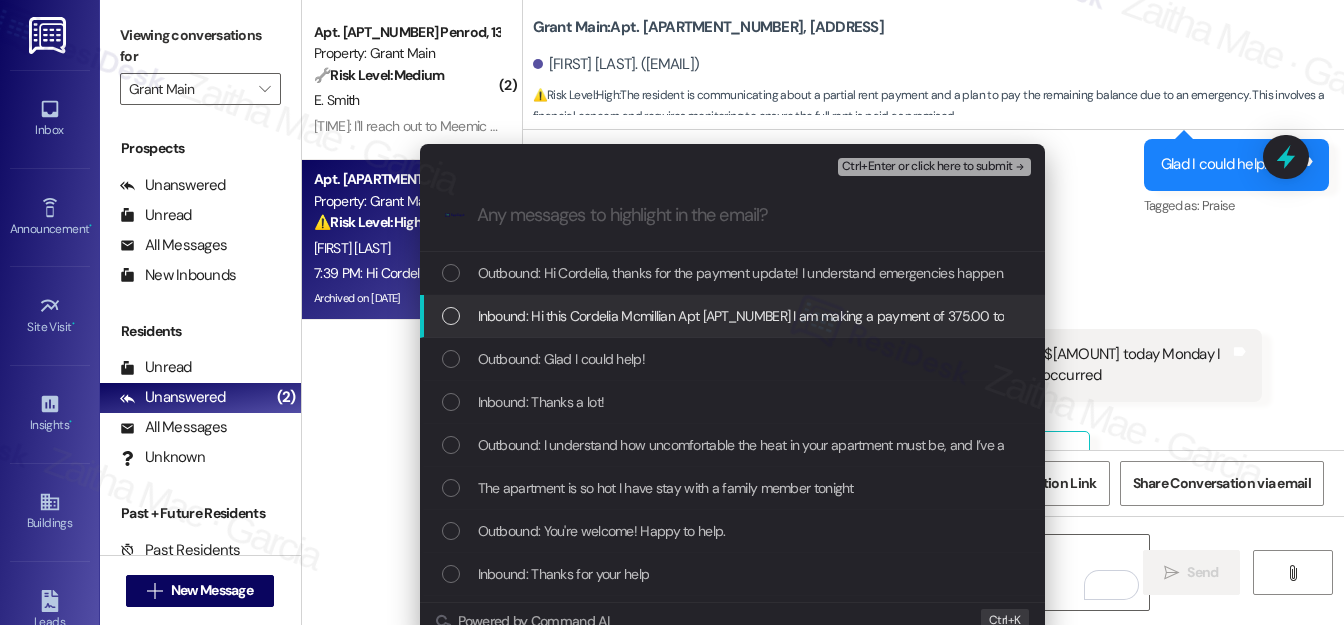 click at bounding box center [451, 316] 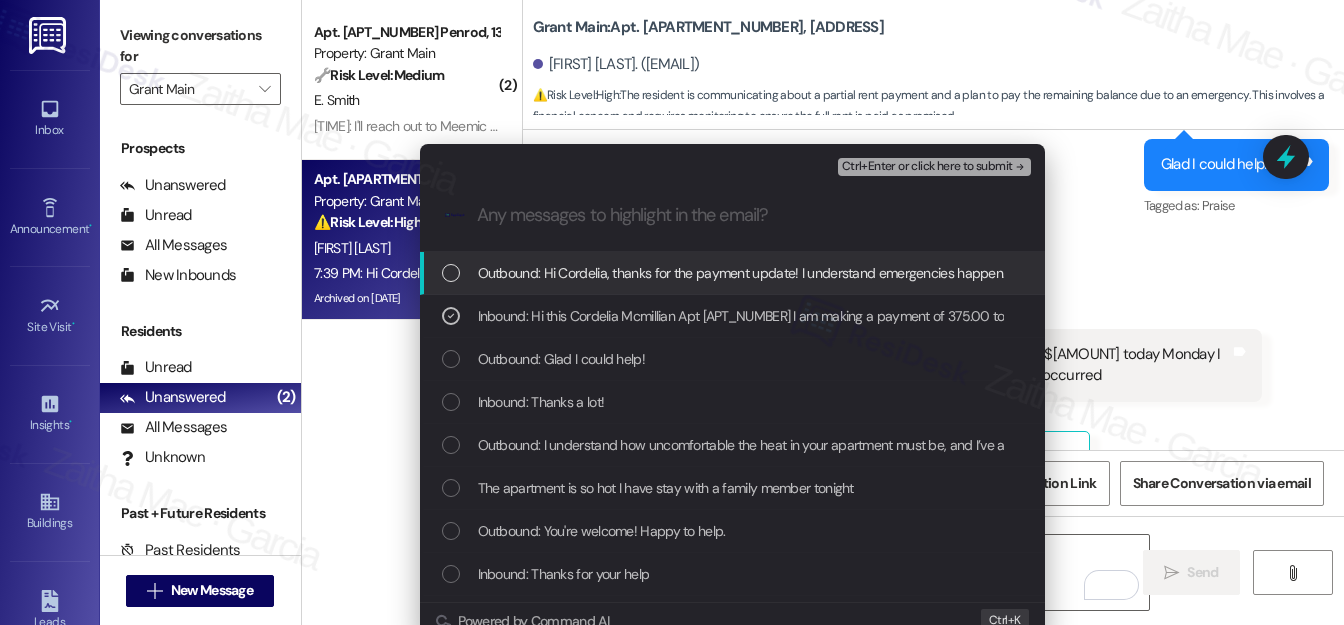 click on "Ctrl+Enter or click here to submit" at bounding box center (927, 167) 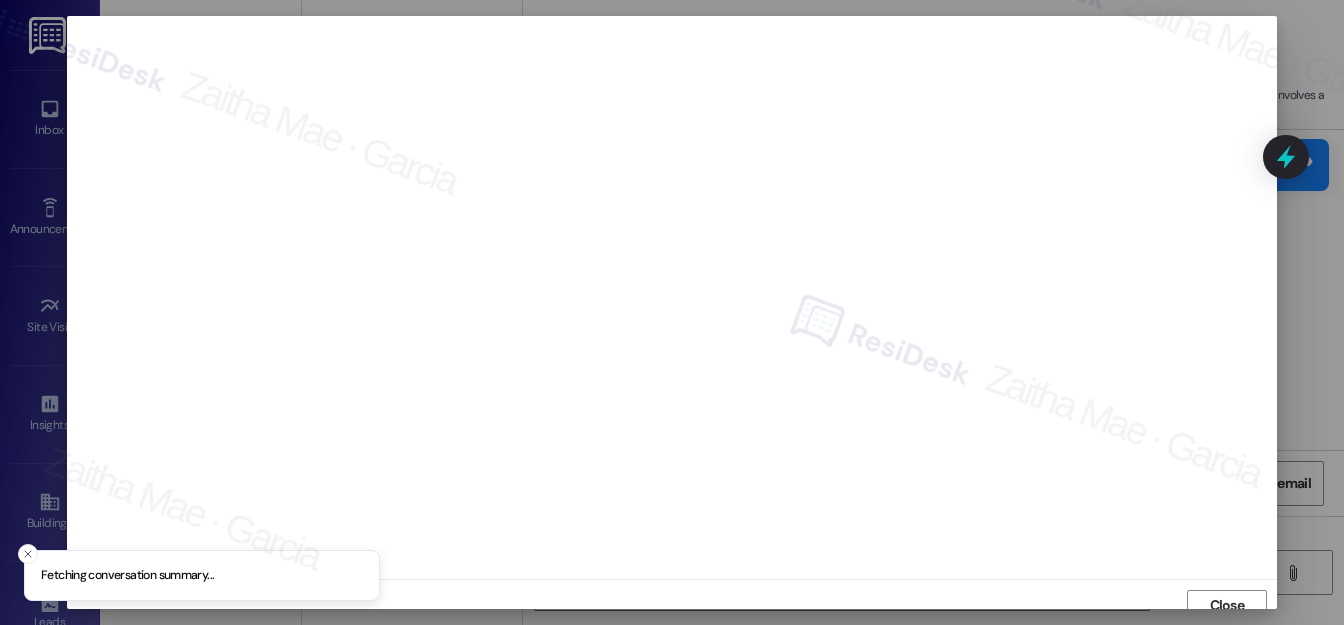 scroll, scrollTop: 12, scrollLeft: 0, axis: vertical 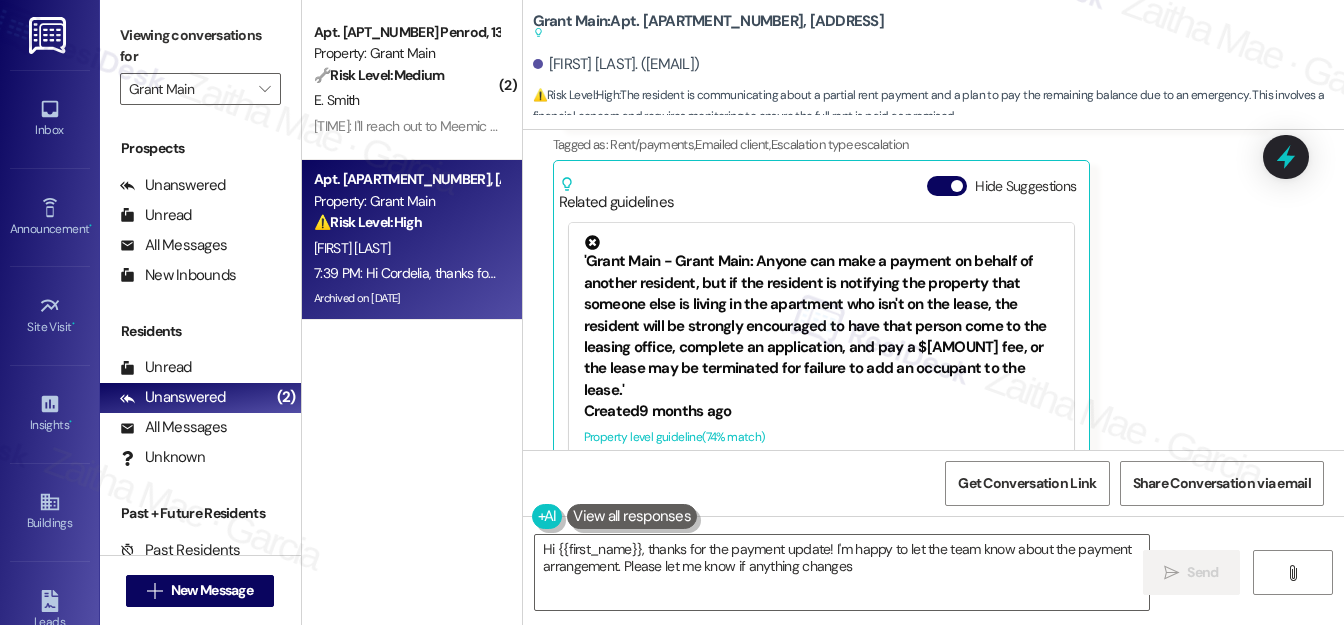 type on "Hi {{first_name}}, thanks for the payment update! I'm happy to let the team know about the payment arrangement. Please let me know if anything changes!" 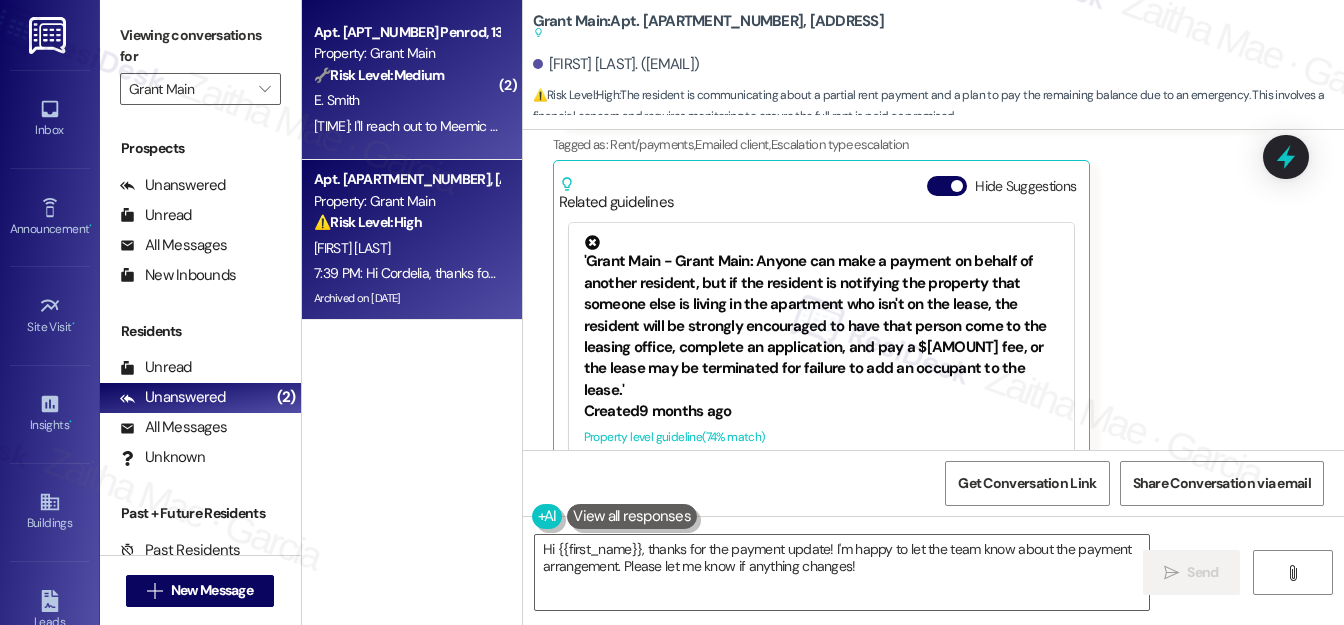 click on "E. Smith" at bounding box center [406, 100] 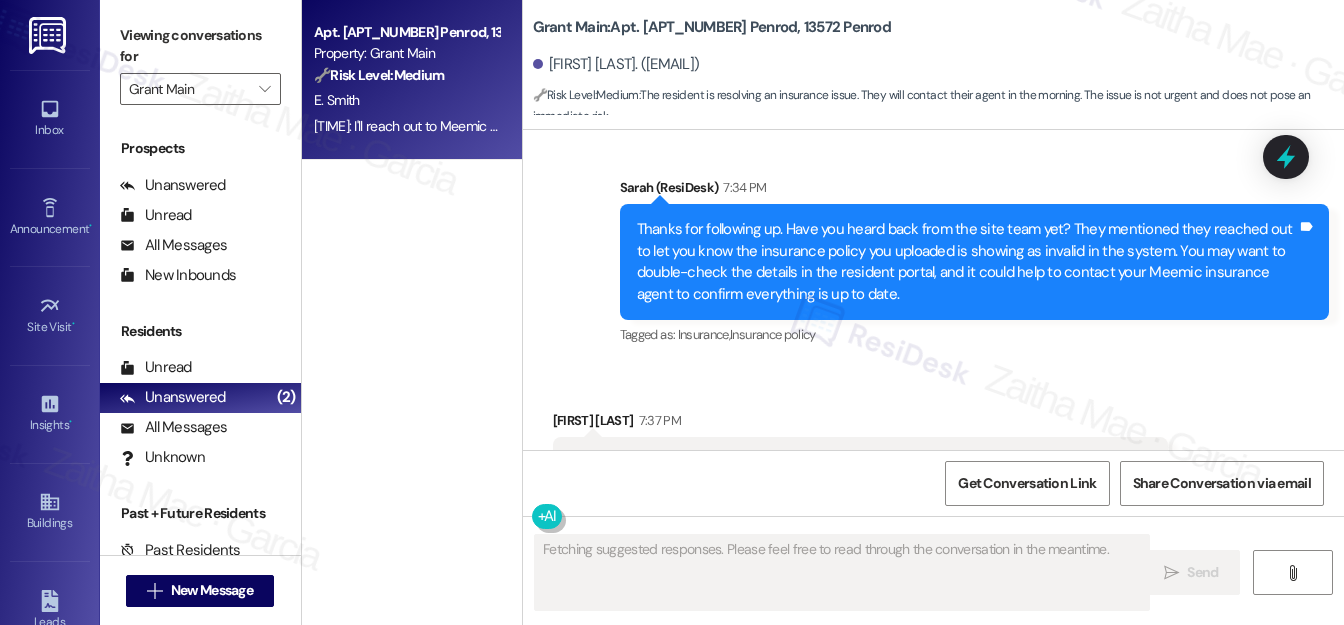scroll, scrollTop: 9473, scrollLeft: 0, axis: vertical 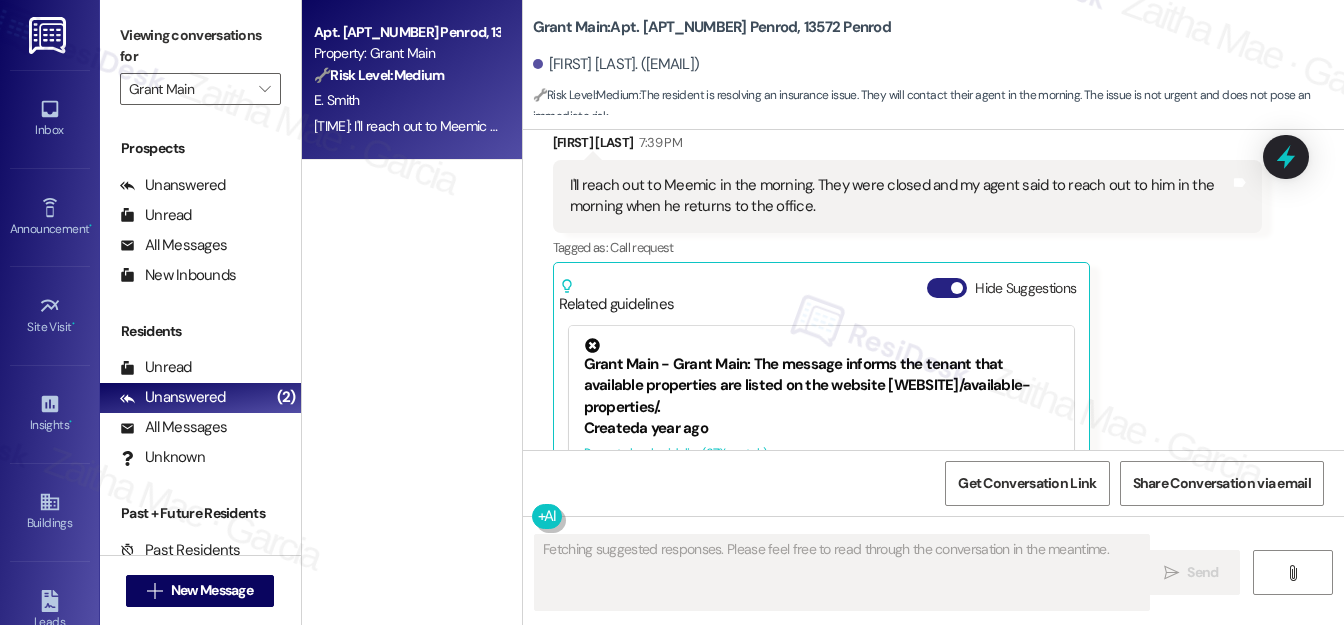 click on "Hide Suggestions" at bounding box center (947, 288) 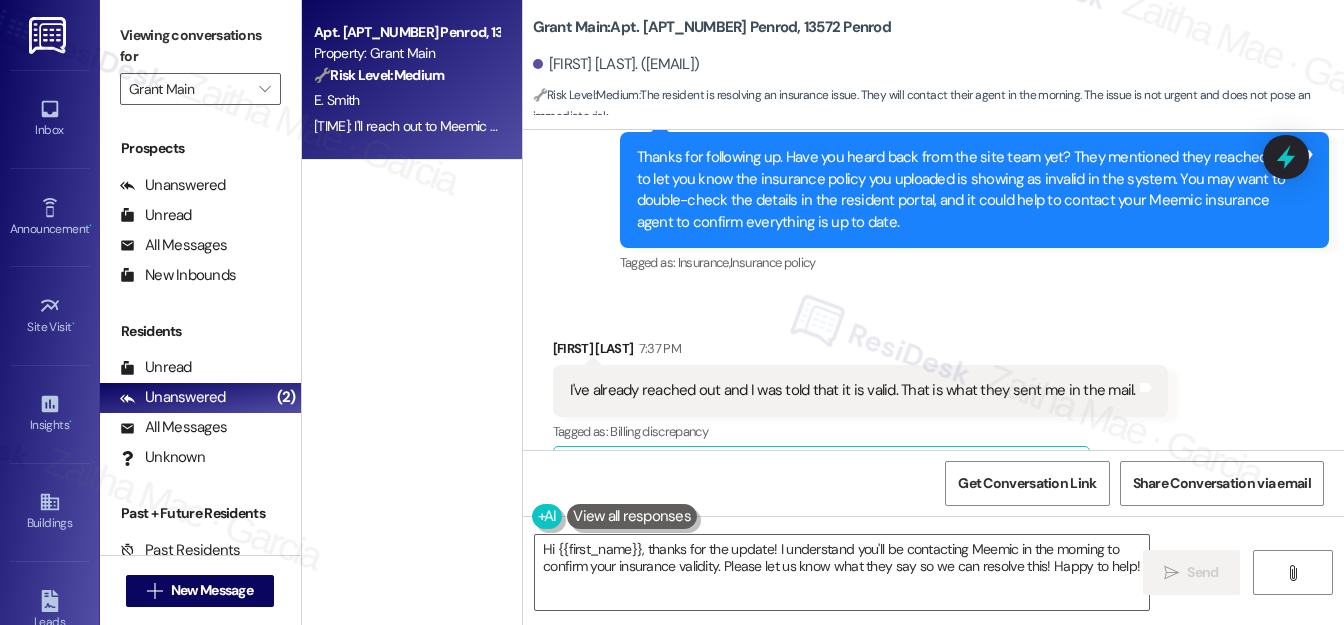scroll, scrollTop: 8861, scrollLeft: 0, axis: vertical 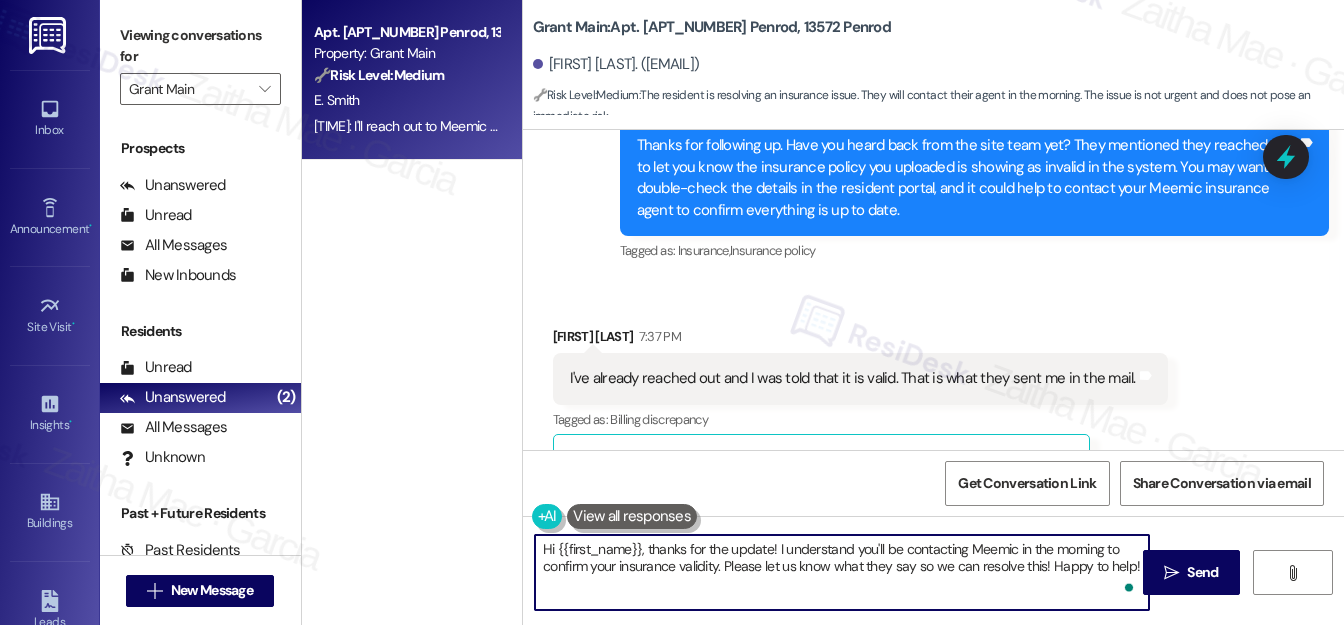 drag, startPoint x: 650, startPoint y: 546, endPoint x: 530, endPoint y: 548, distance: 120.01666 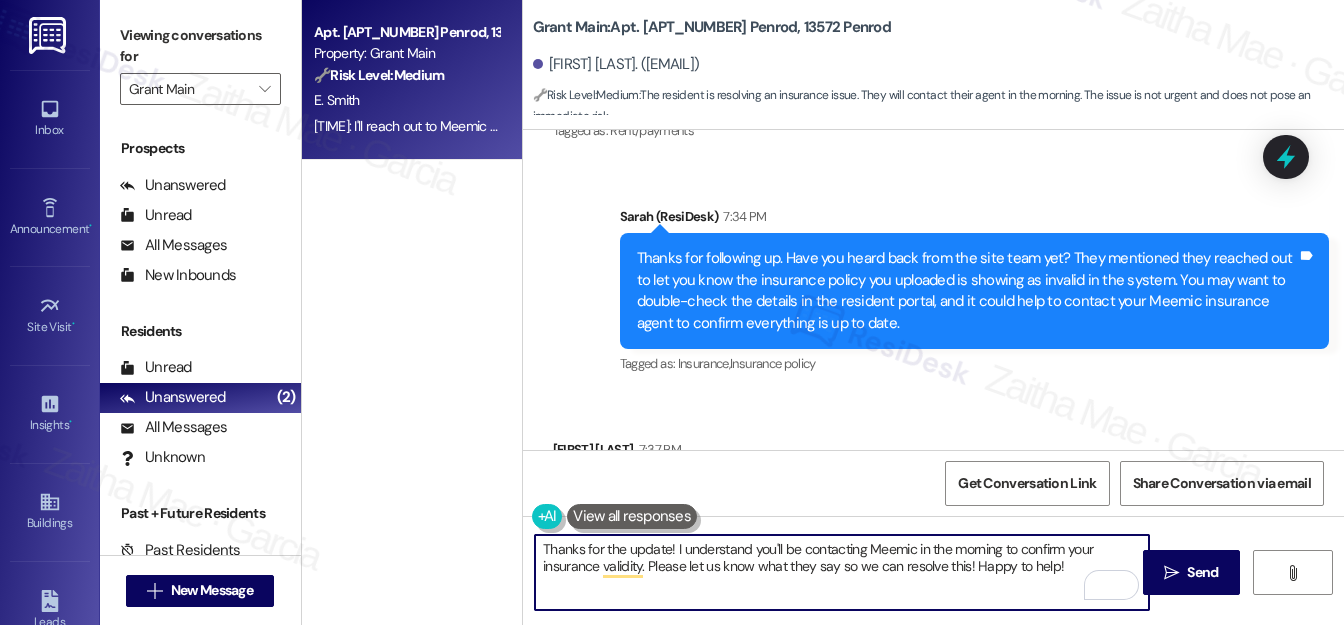 scroll, scrollTop: 8861, scrollLeft: 0, axis: vertical 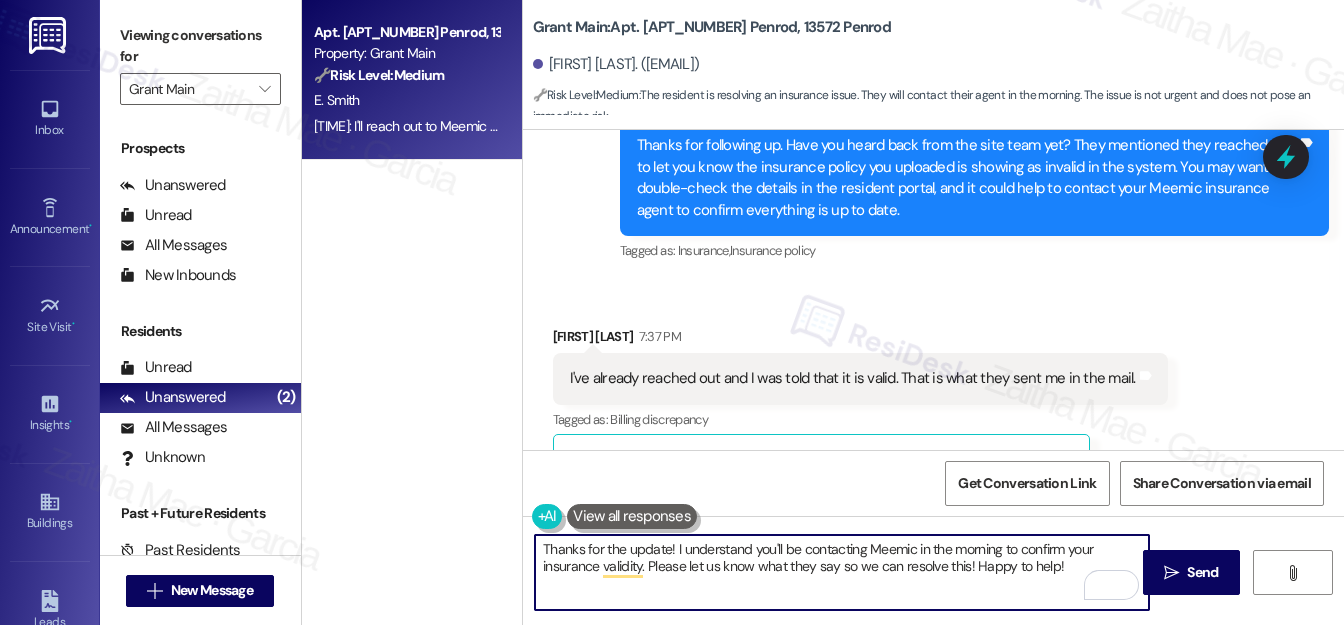 click on "[NAME] [TIME]" at bounding box center (860, 340) 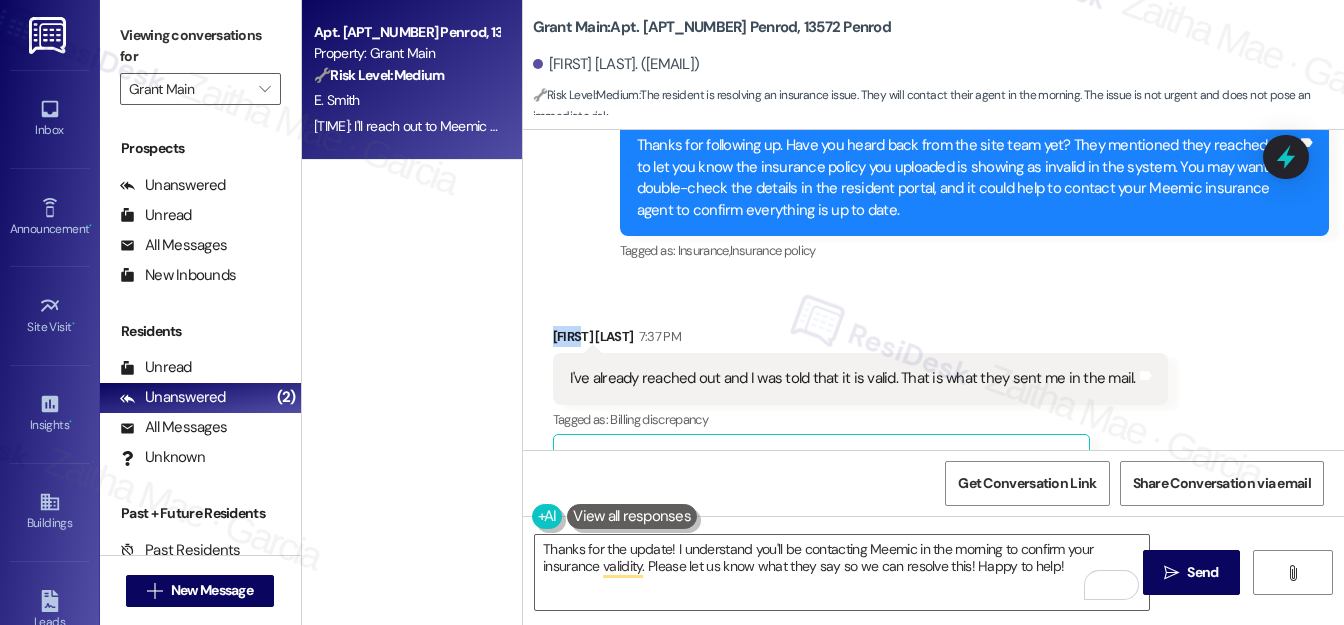 click on "[NAME] [TIME]" at bounding box center (860, 340) 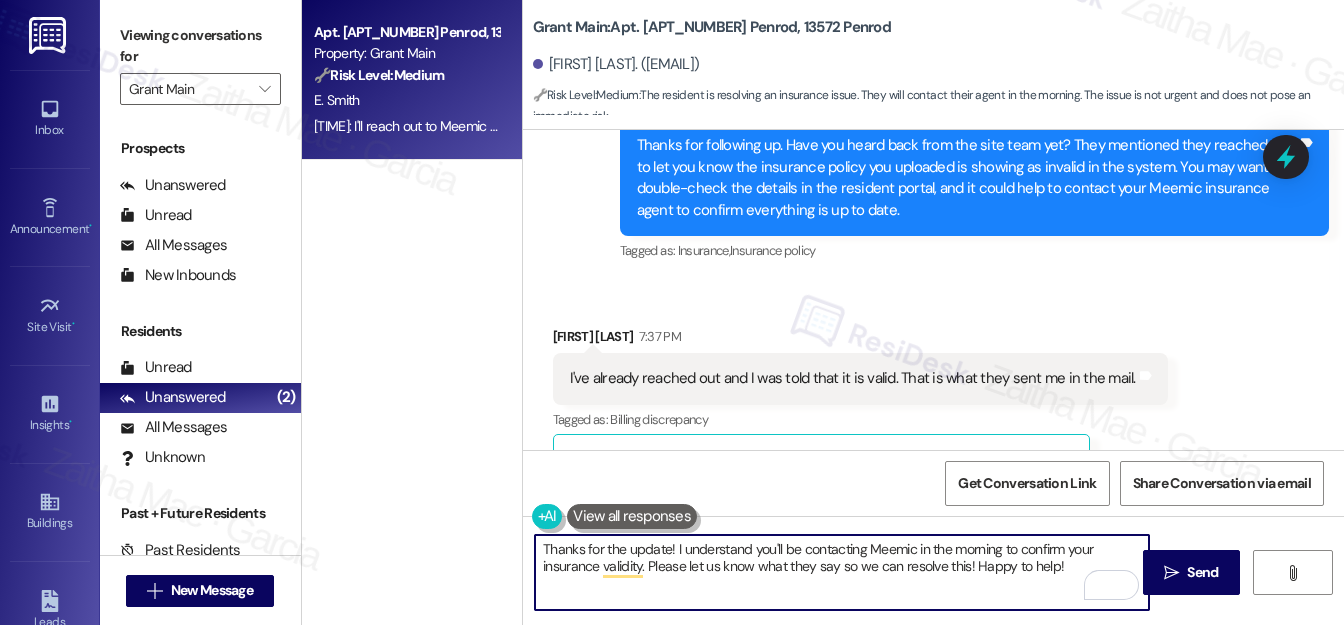 click on "Thanks for the update! I understand you'll be contacting Meemic in the morning to confirm your insurance validity. Please let us know what they say so we can resolve this! Happy to help!" at bounding box center (842, 572) 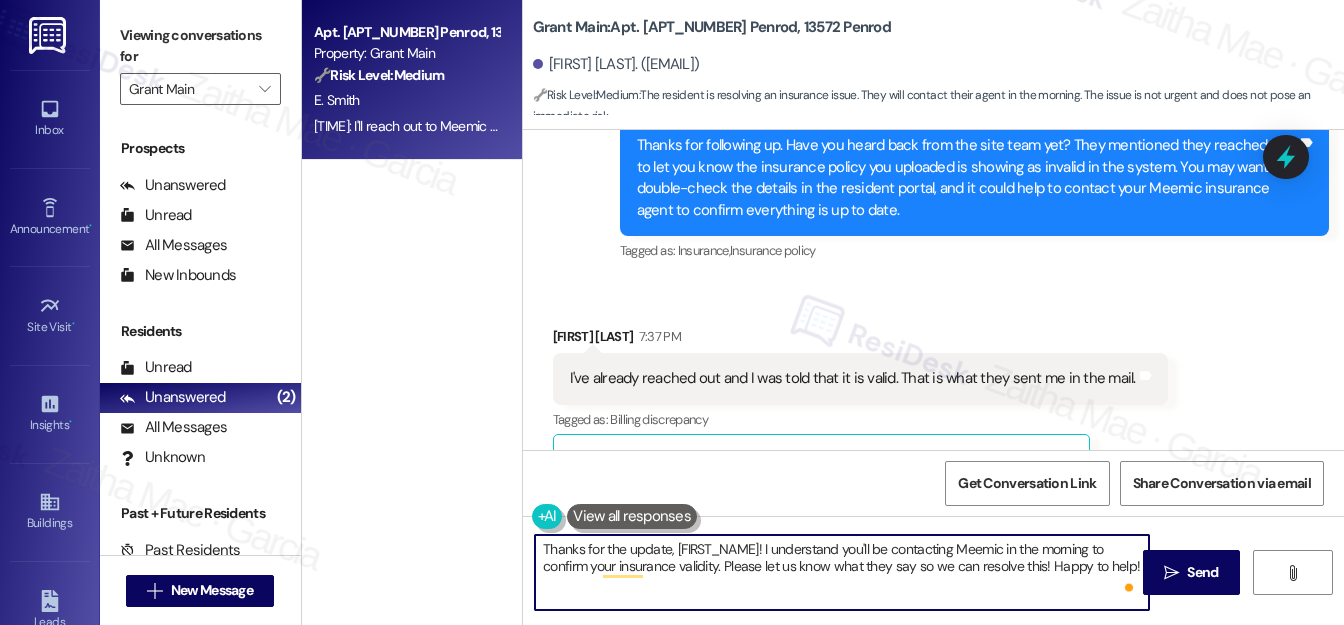 paste on "[FIRST]" 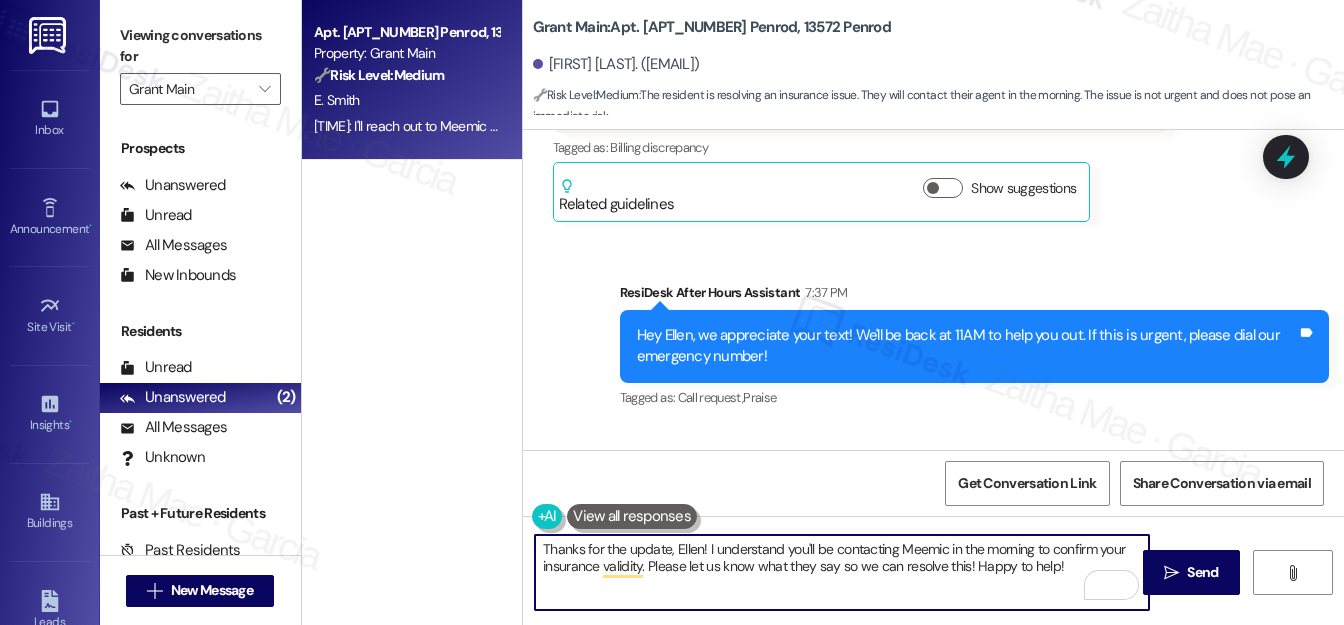 scroll, scrollTop: 9224, scrollLeft: 0, axis: vertical 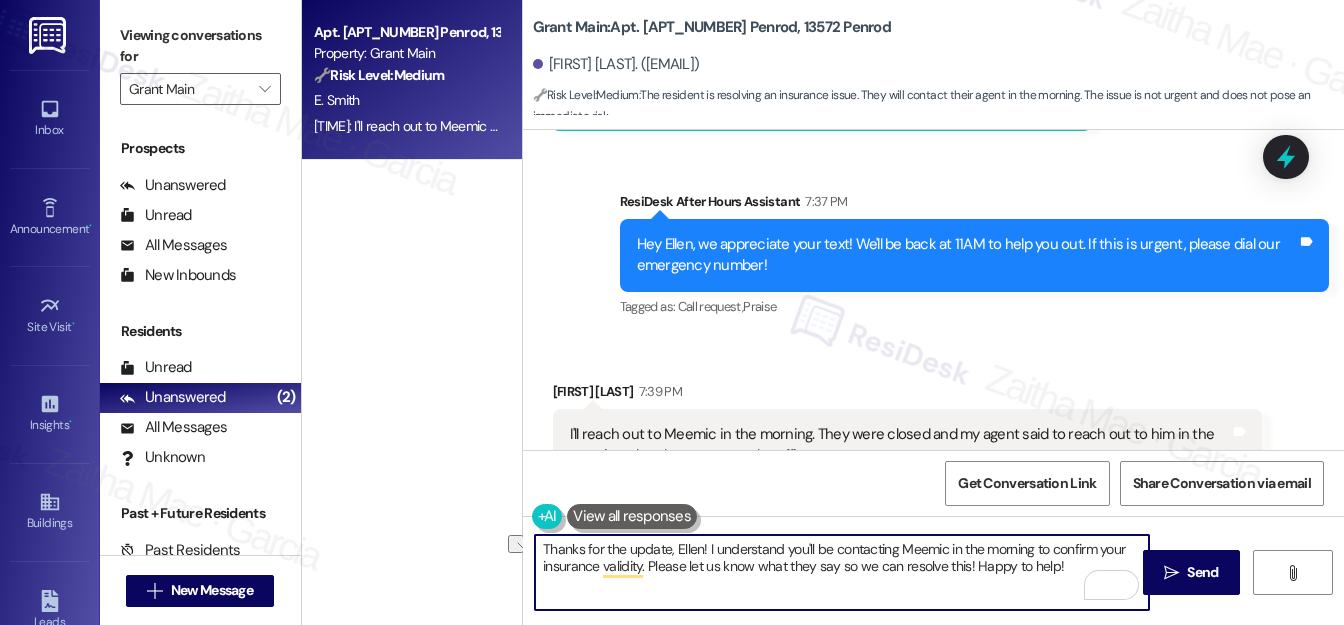 drag, startPoint x: 648, startPoint y: 564, endPoint x: 1064, endPoint y: 567, distance: 416.0108 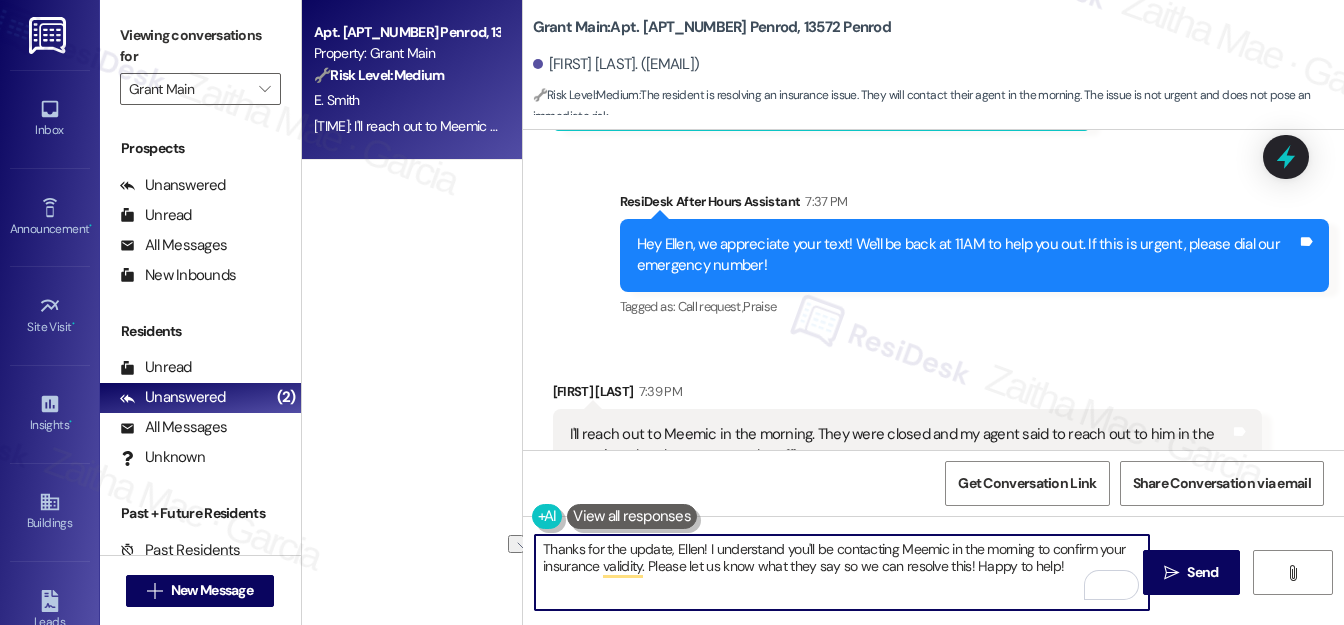 click on "Thanks for the update, Ellen! I understand you'll be contacting Meemic in the morning to confirm your insurance validity. Please let us know what they say so we can resolve this! Happy to help!" at bounding box center [842, 572] 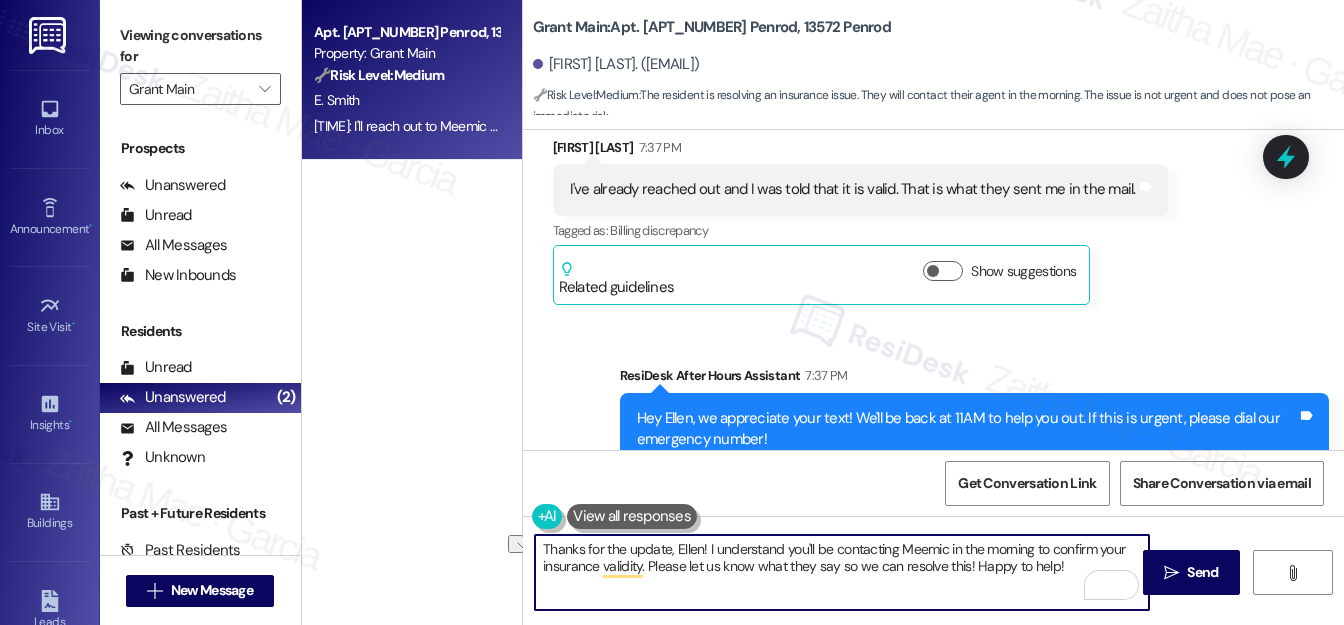 scroll, scrollTop: 9133, scrollLeft: 0, axis: vertical 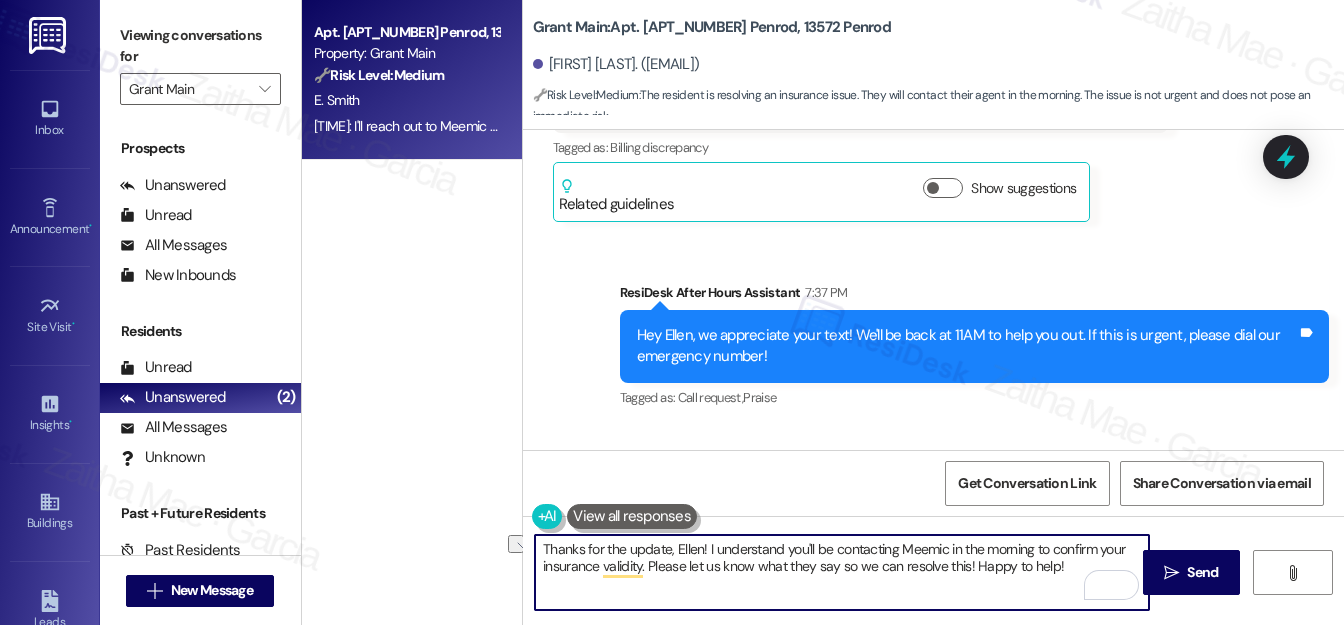 click on "Thanks for the update, Ellen! I understand you'll be contacting Meemic in the morning to confirm your insurance validity. Please let us know what they say so we can resolve this! Happy to help!" at bounding box center (842, 572) 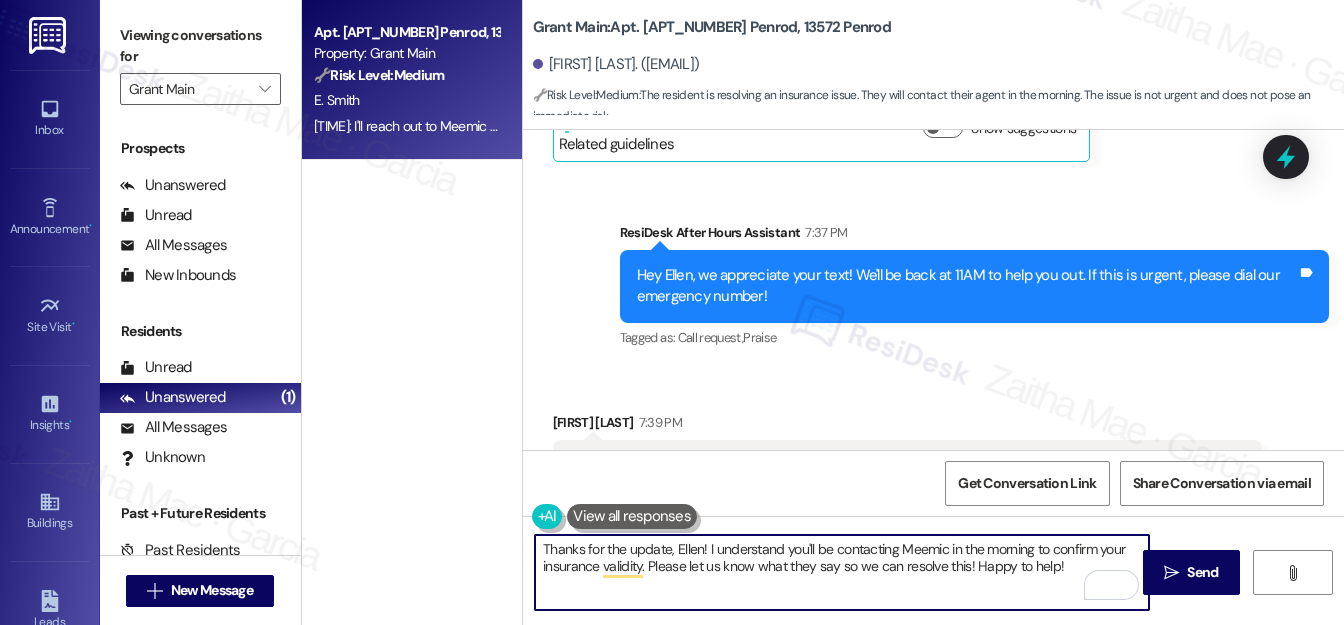 scroll, scrollTop: 9224, scrollLeft: 0, axis: vertical 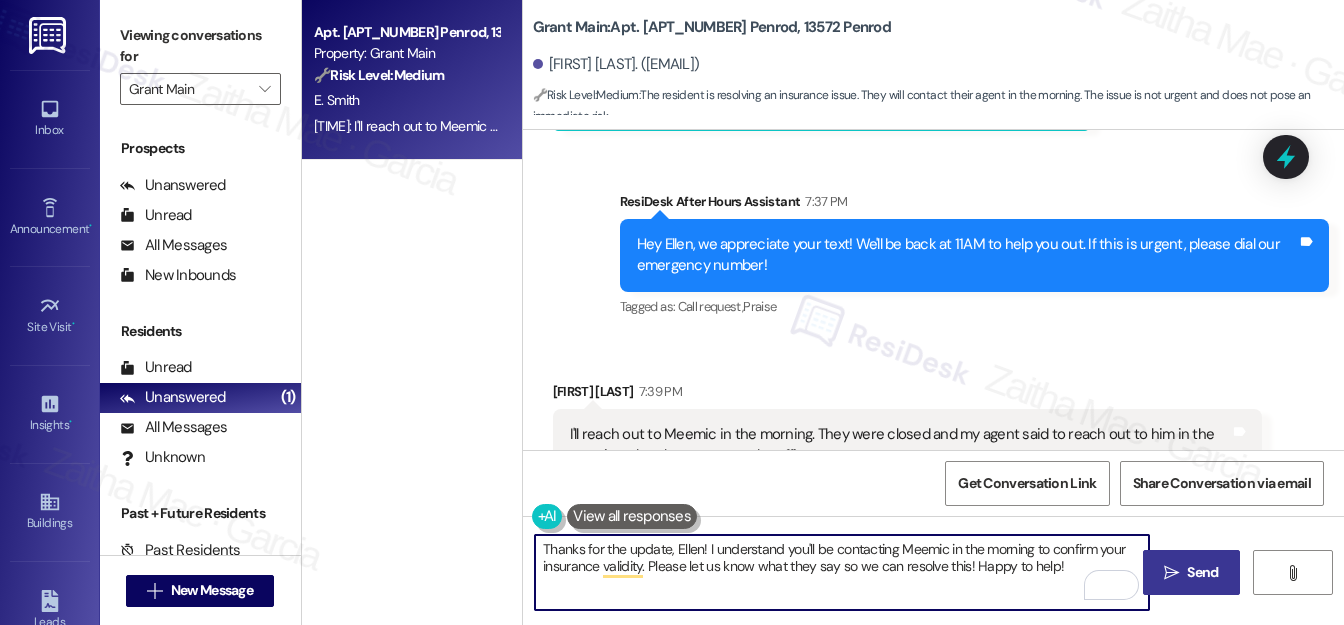 type on "Thanks for the update, Ellen! I understand you'll be contacting Meemic in the morning to confirm your insurance validity. Please let us know what they say so we can resolve this! Happy to help!" 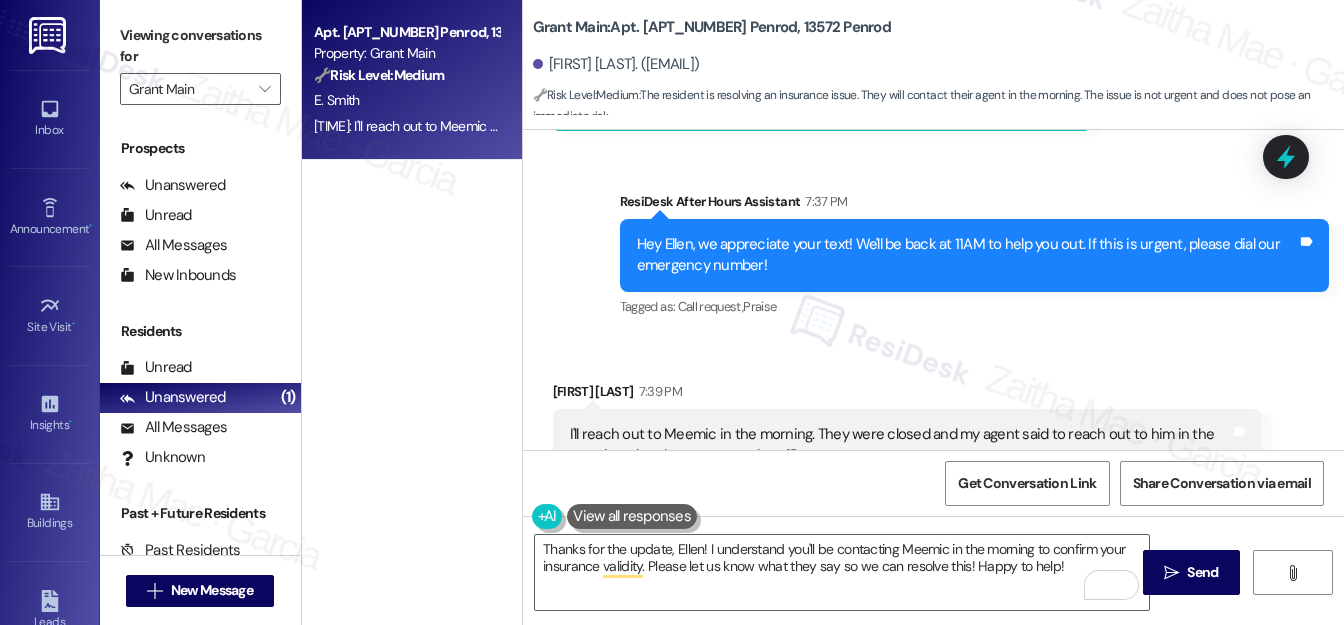 drag, startPoint x: 1171, startPoint y: 565, endPoint x: 1164, endPoint y: 544, distance: 22.135944 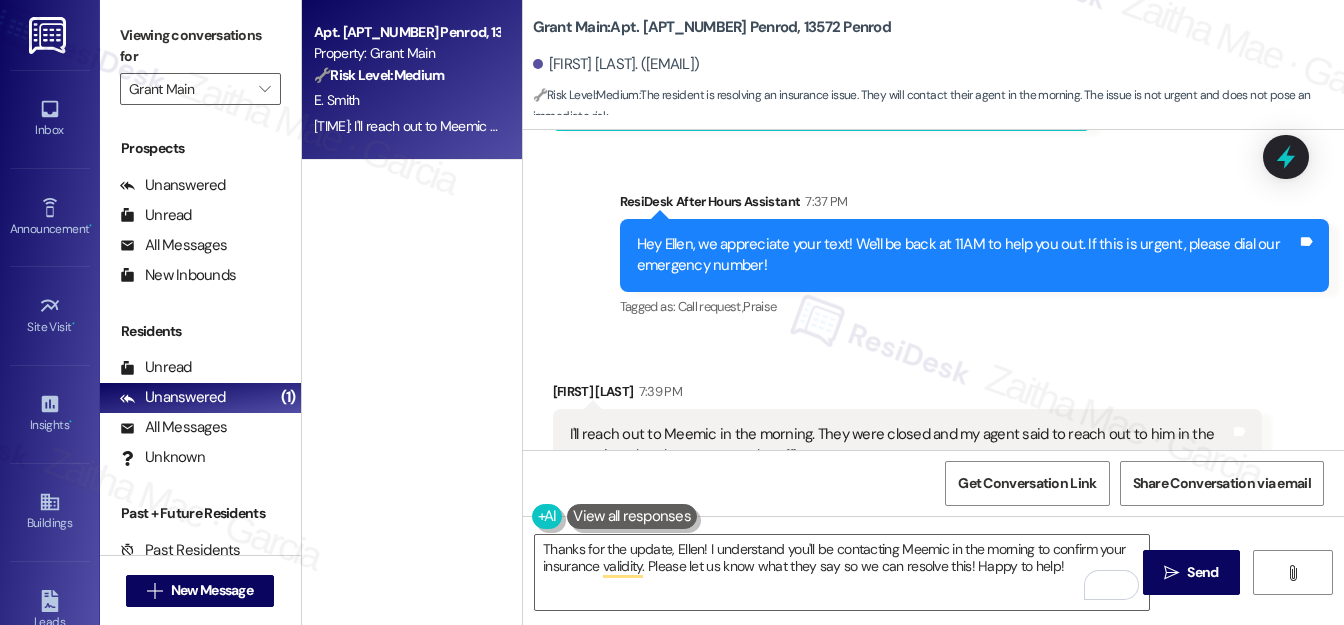 click on "" at bounding box center (1171, 573) 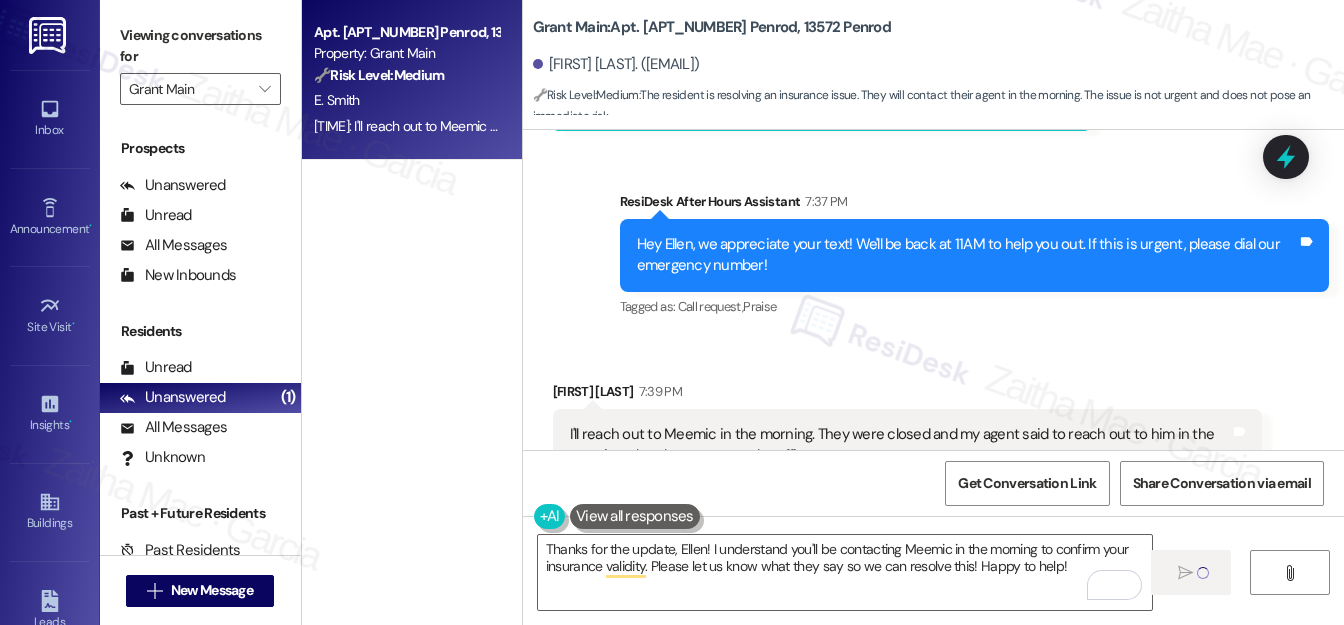 type 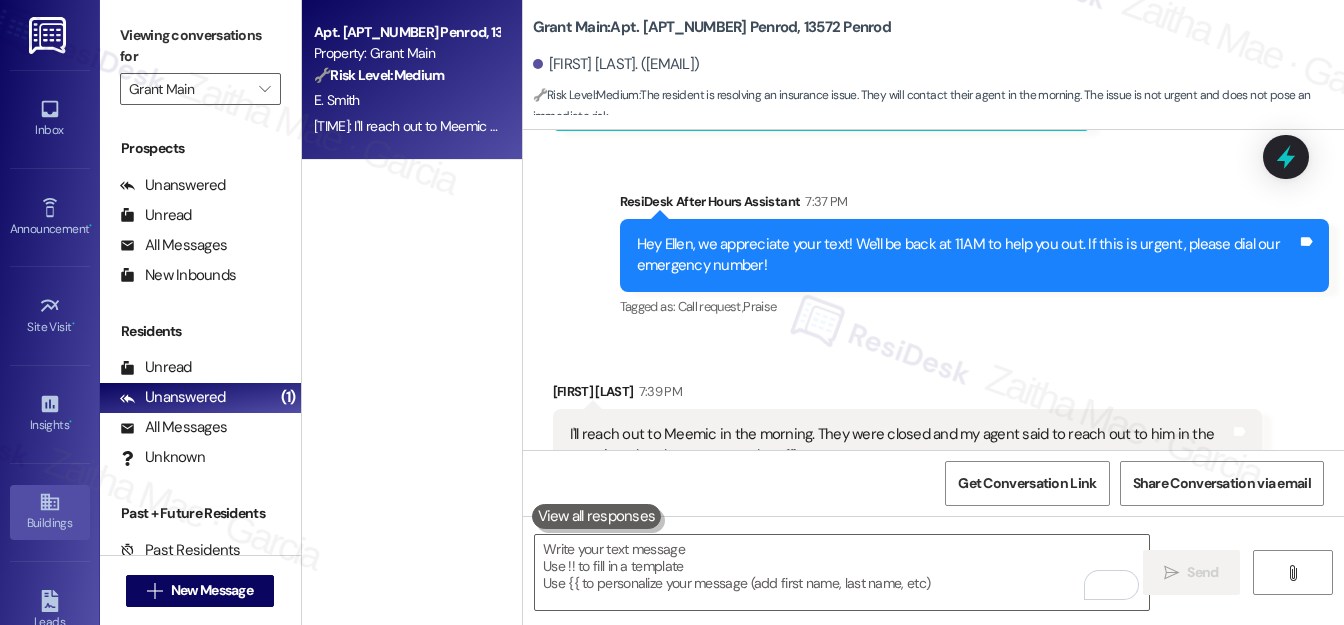 scroll, scrollTop: 9224, scrollLeft: 0, axis: vertical 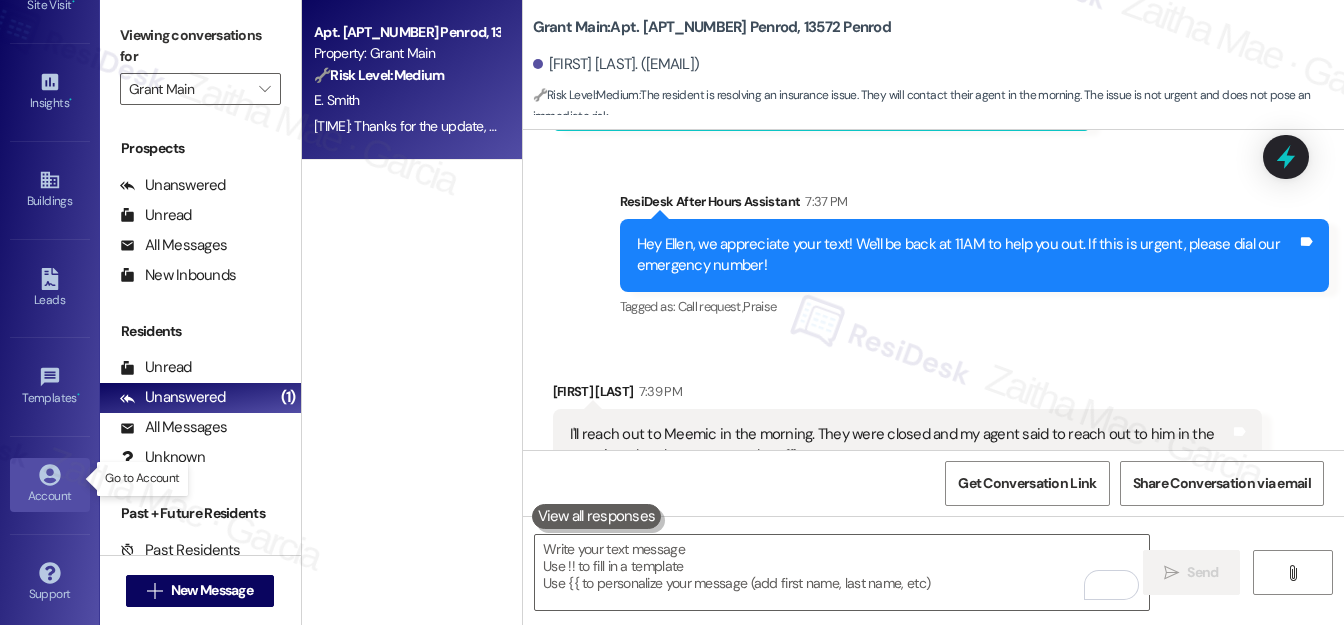 click on "Account" at bounding box center (50, 496) 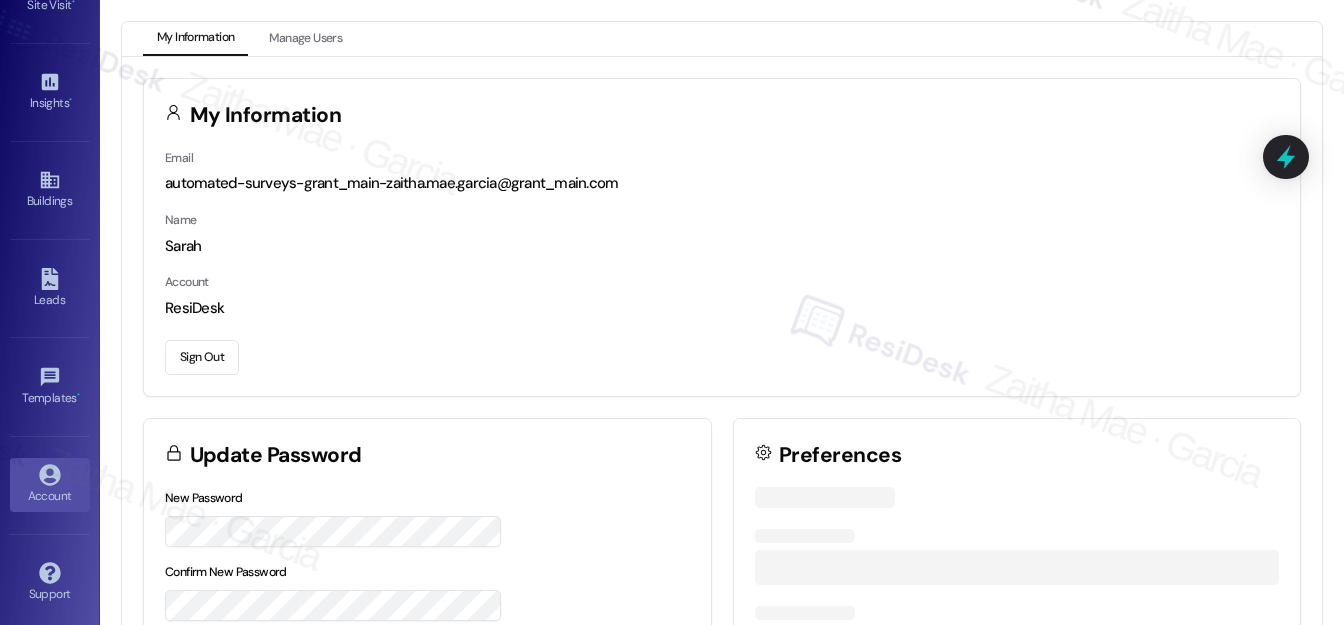 click on "Sign Out" at bounding box center (202, 357) 